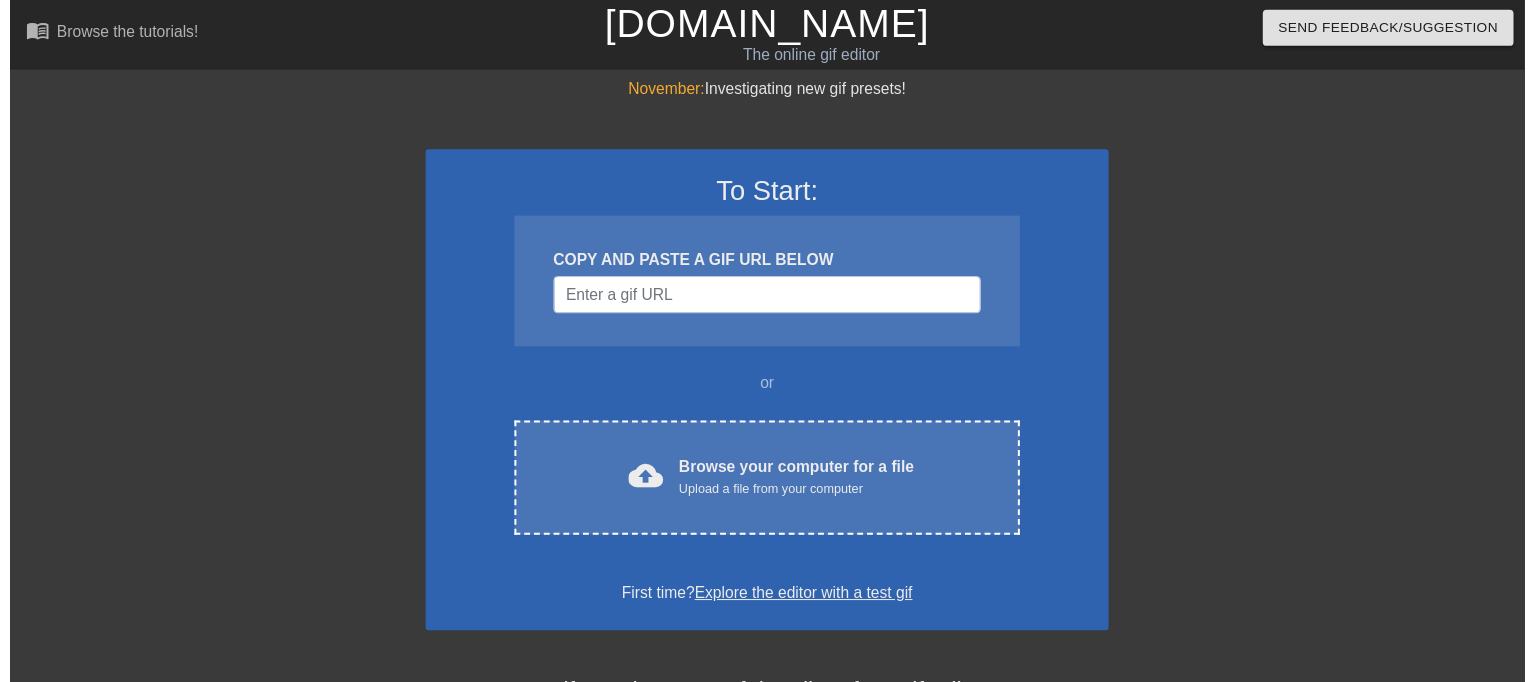 scroll, scrollTop: 0, scrollLeft: 0, axis: both 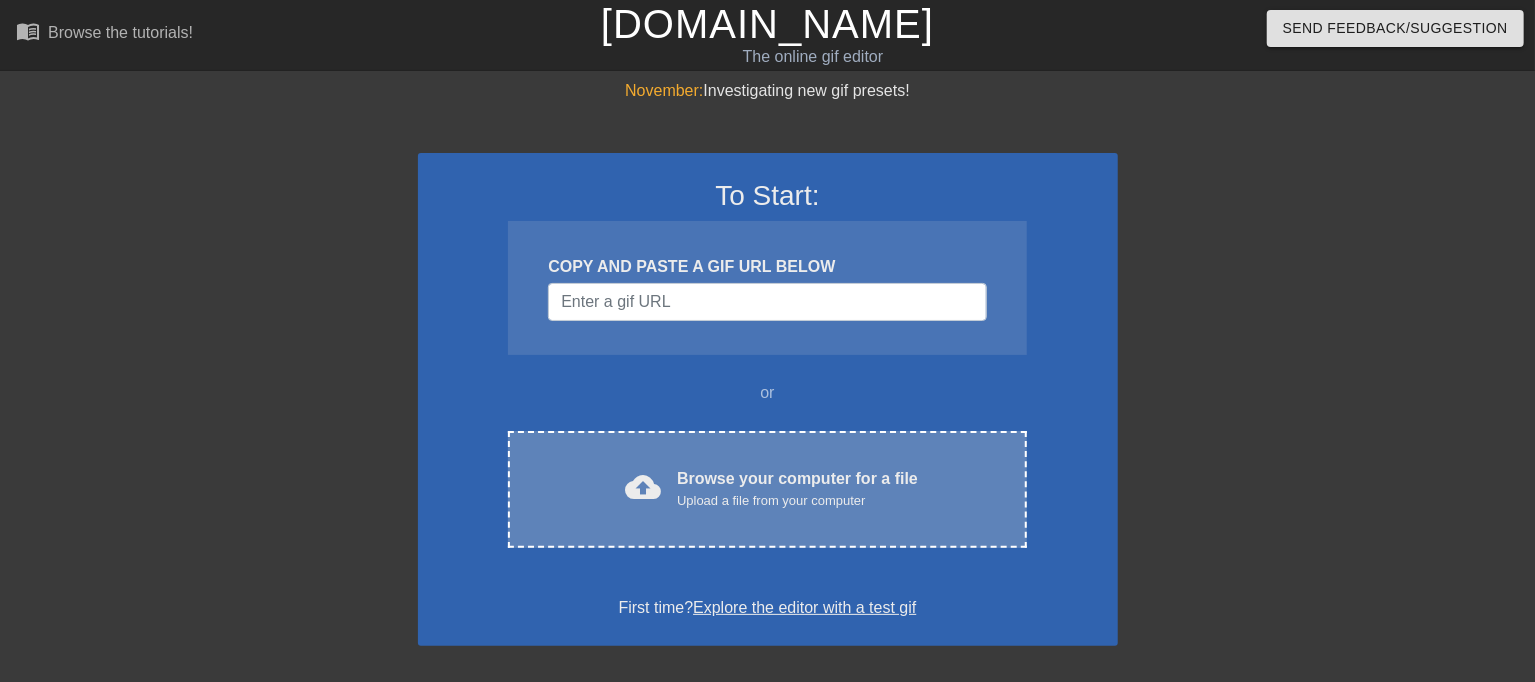 click on "Browse your computer for a file Upload a file from your computer" at bounding box center (797, 489) 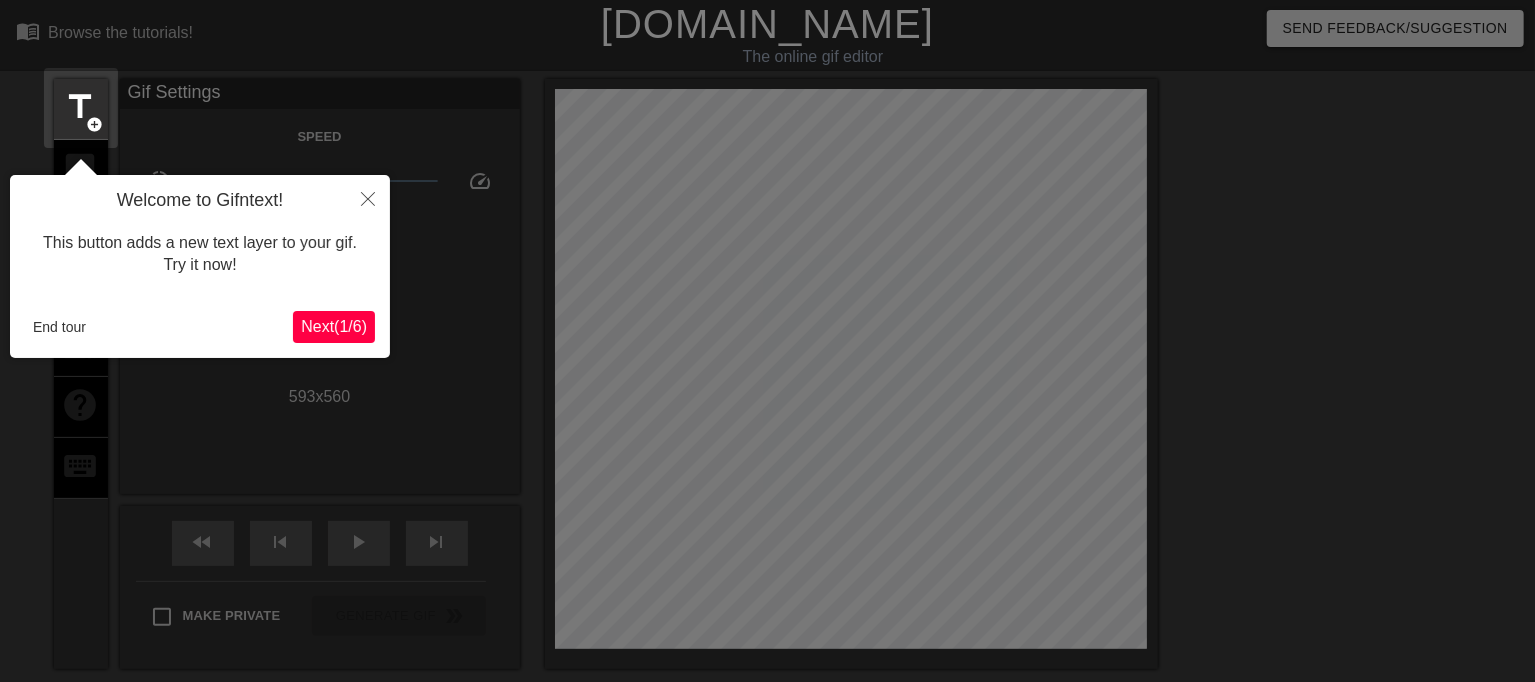 scroll, scrollTop: 49, scrollLeft: 0, axis: vertical 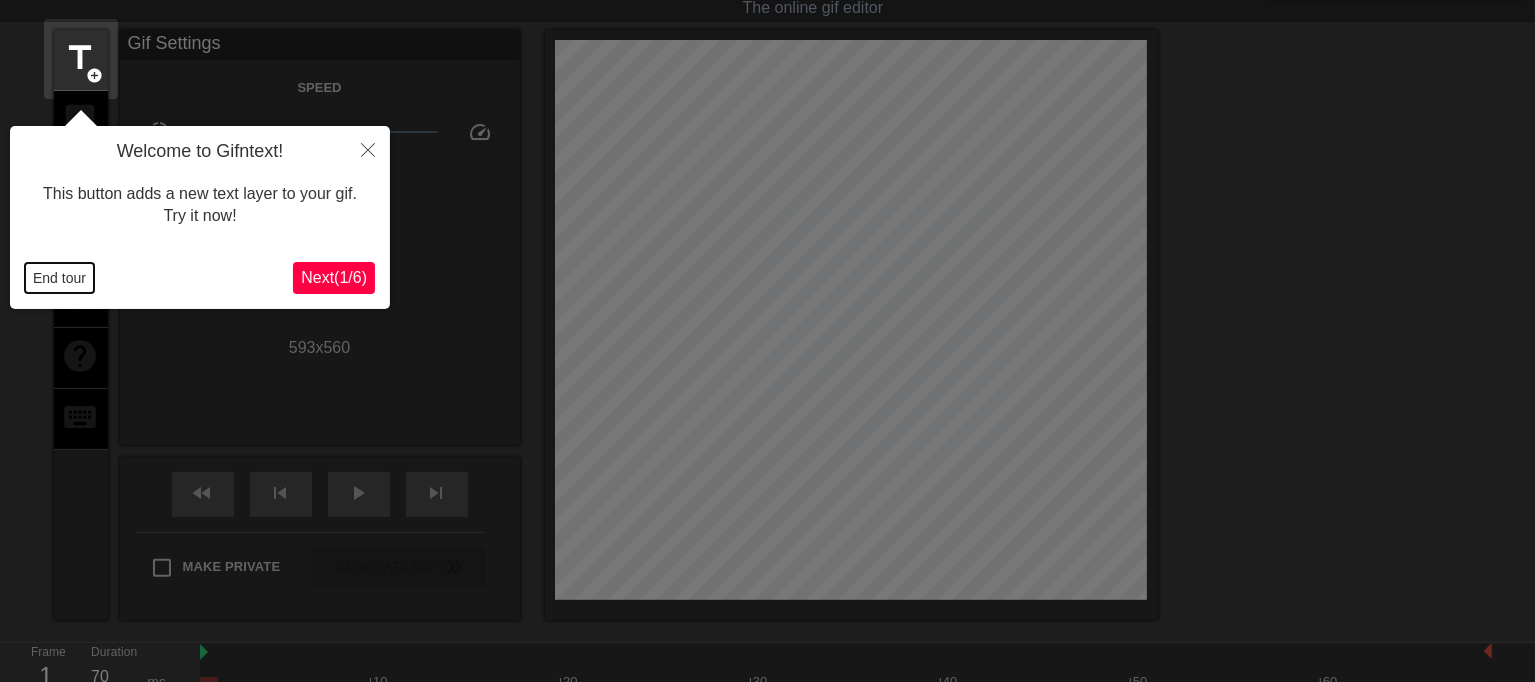 click on "End tour" at bounding box center (59, 278) 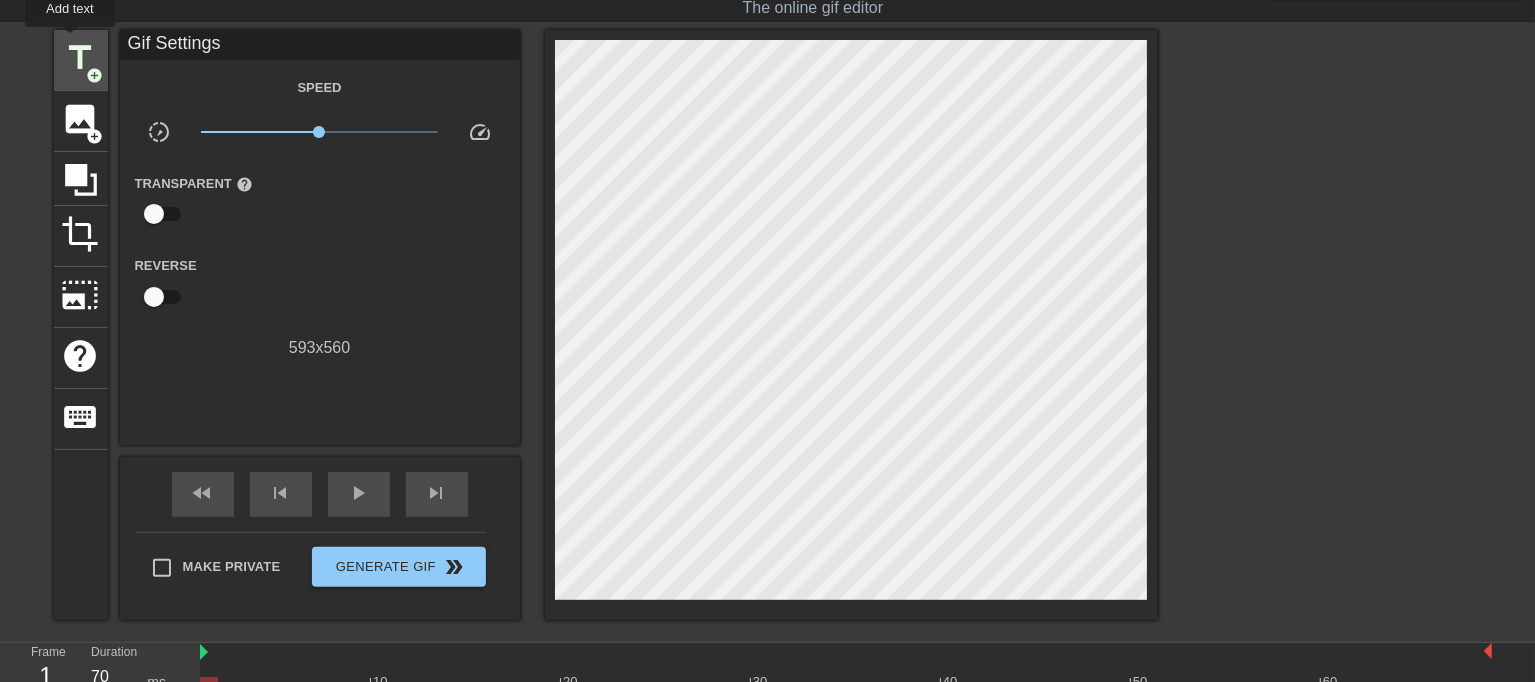 click on "title" at bounding box center [81, 58] 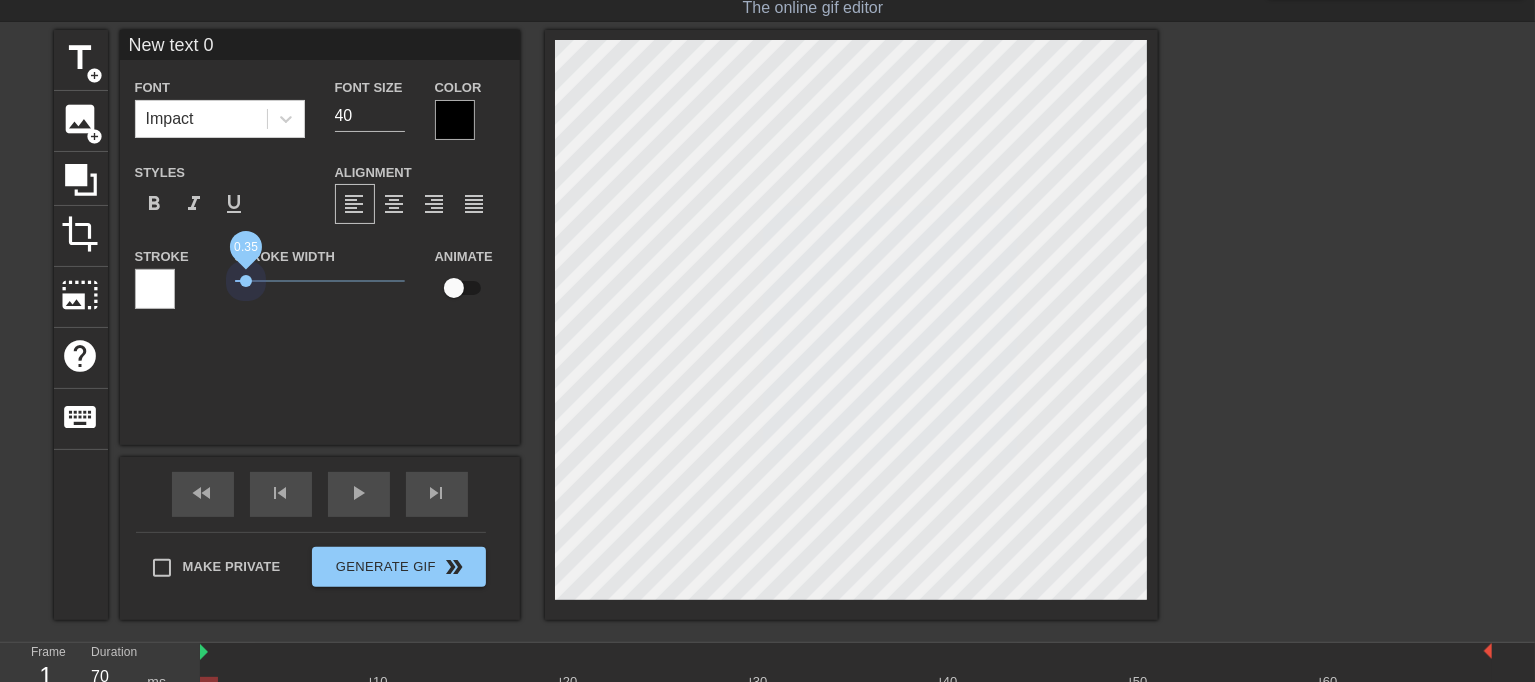 drag, startPoint x: 247, startPoint y: 279, endPoint x: 179, endPoint y: 280, distance: 68.007355 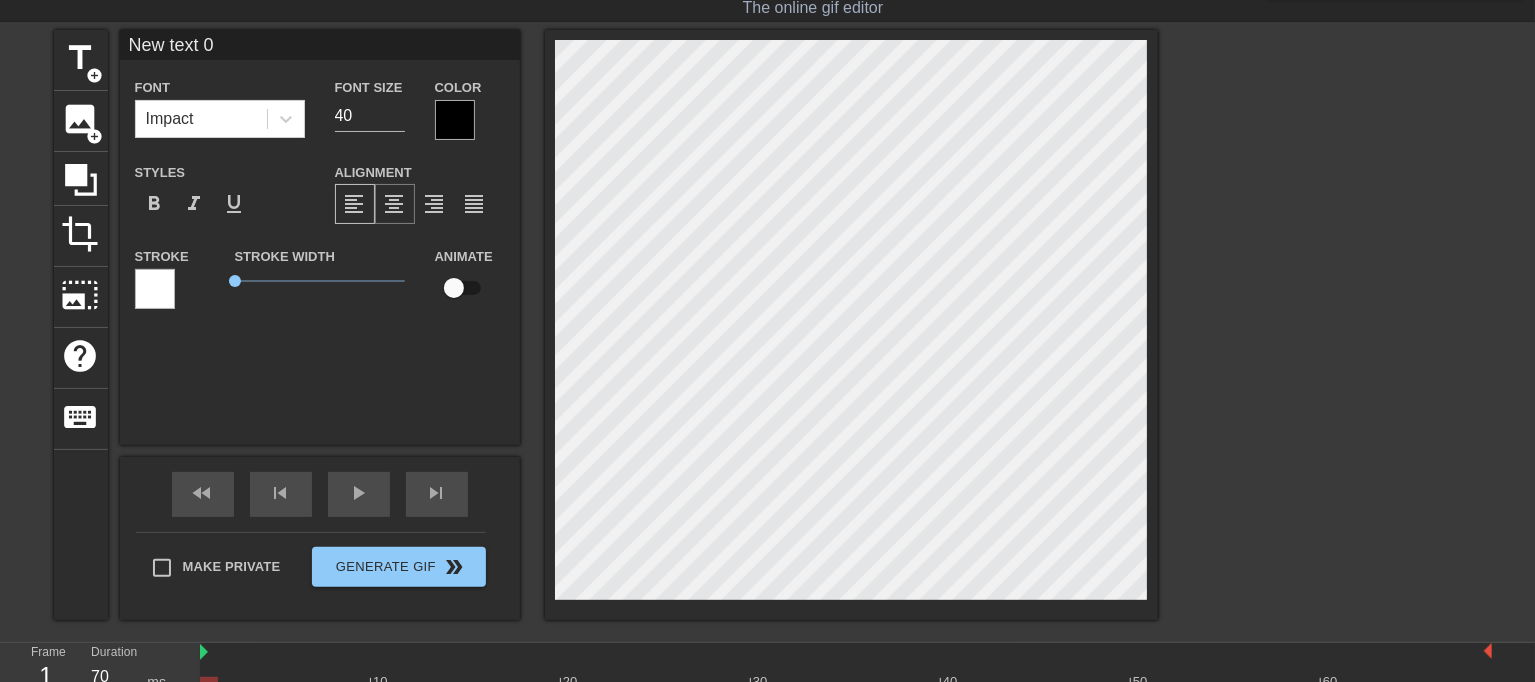click on "format_align_center" at bounding box center (395, 204) 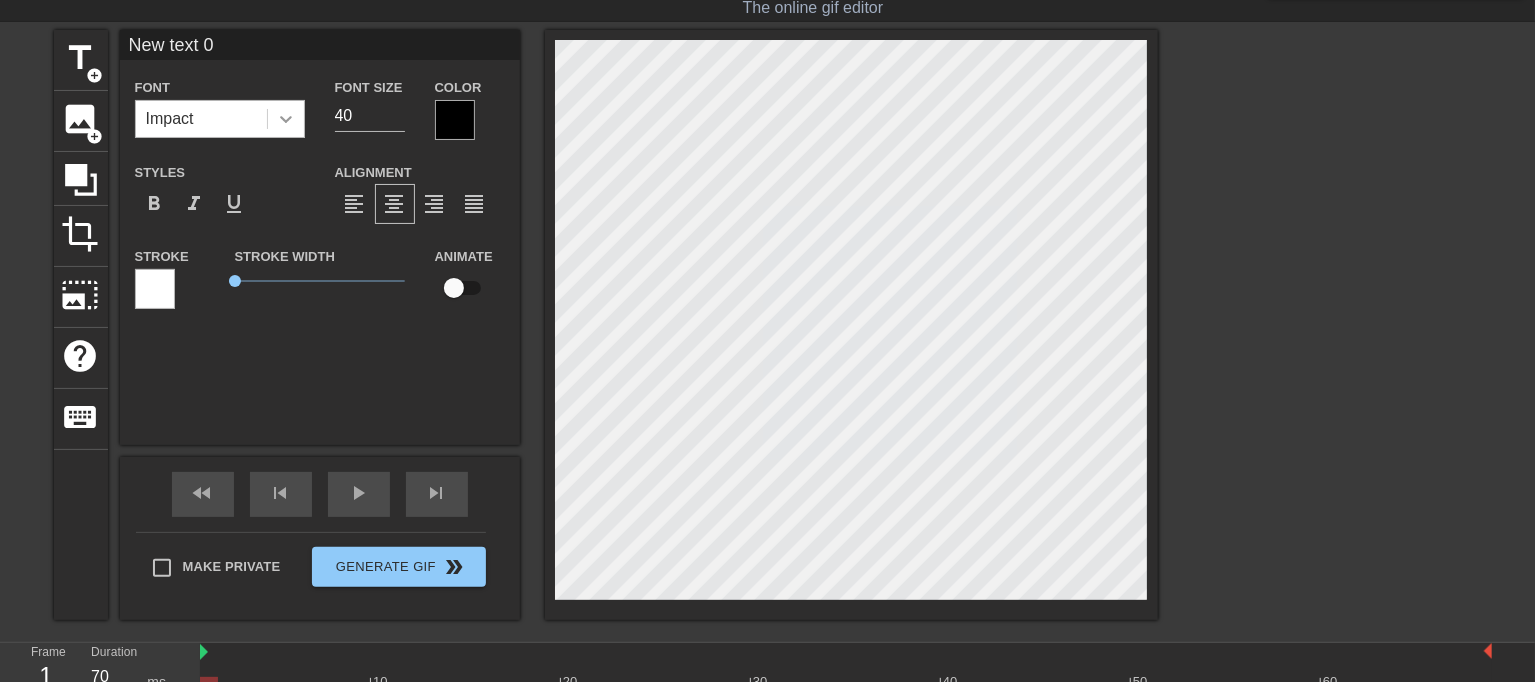 click 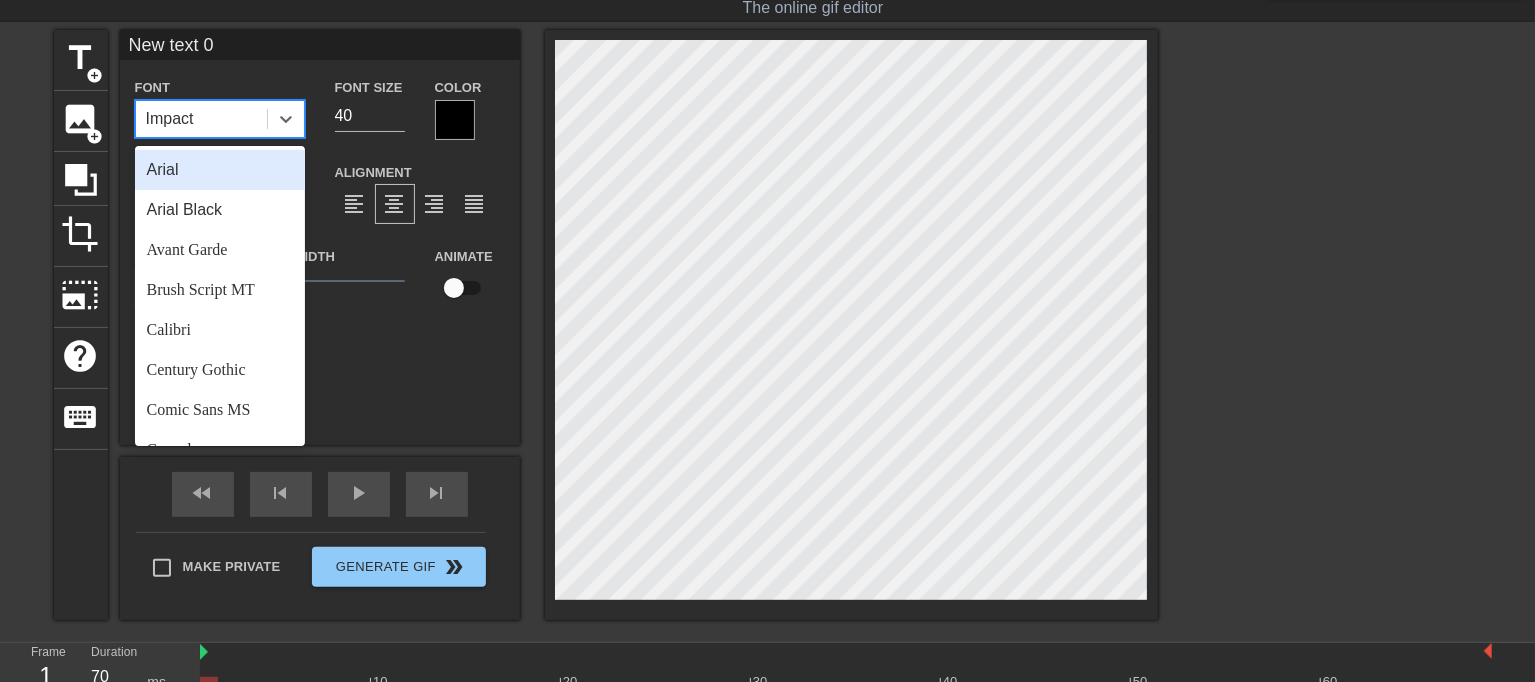 scroll, scrollTop: 715, scrollLeft: 0, axis: vertical 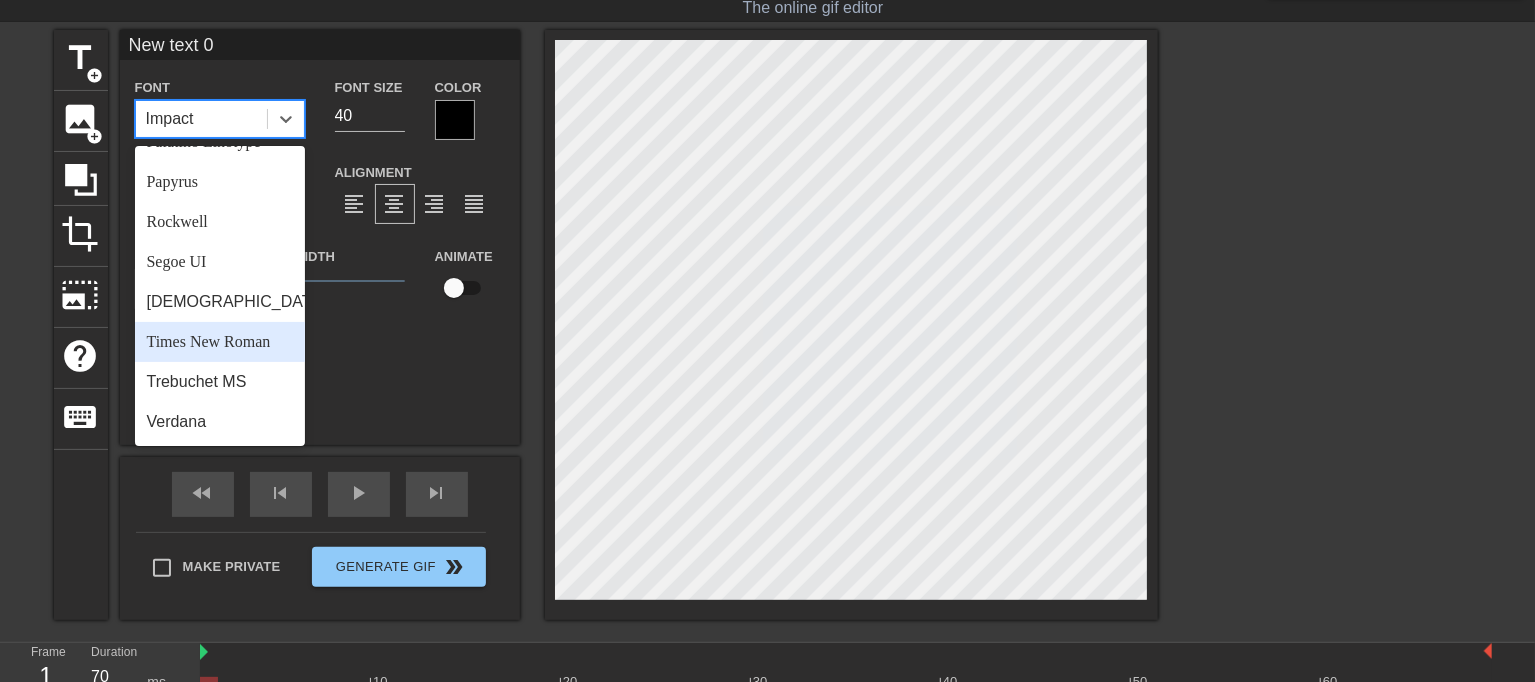 click on "Times New Roman" at bounding box center (220, 342) 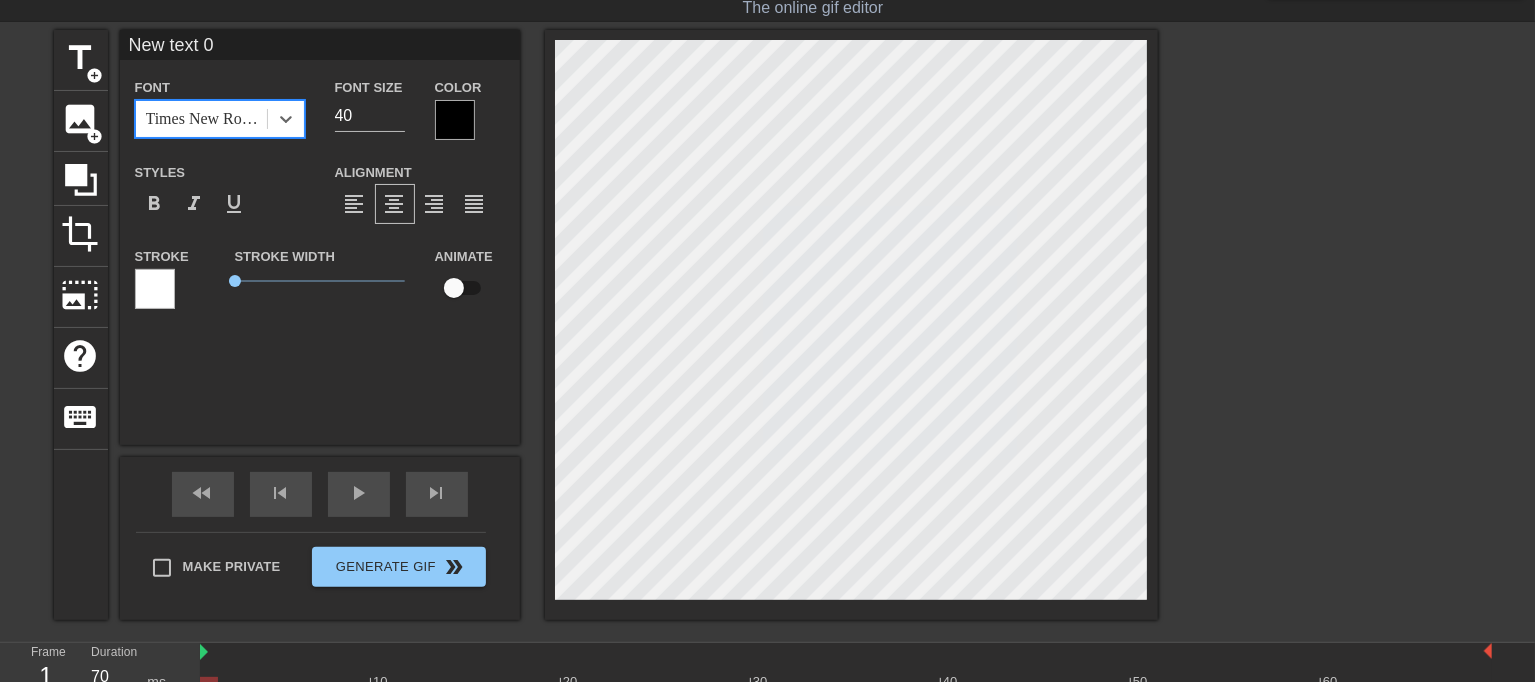 click at bounding box center (455, 120) 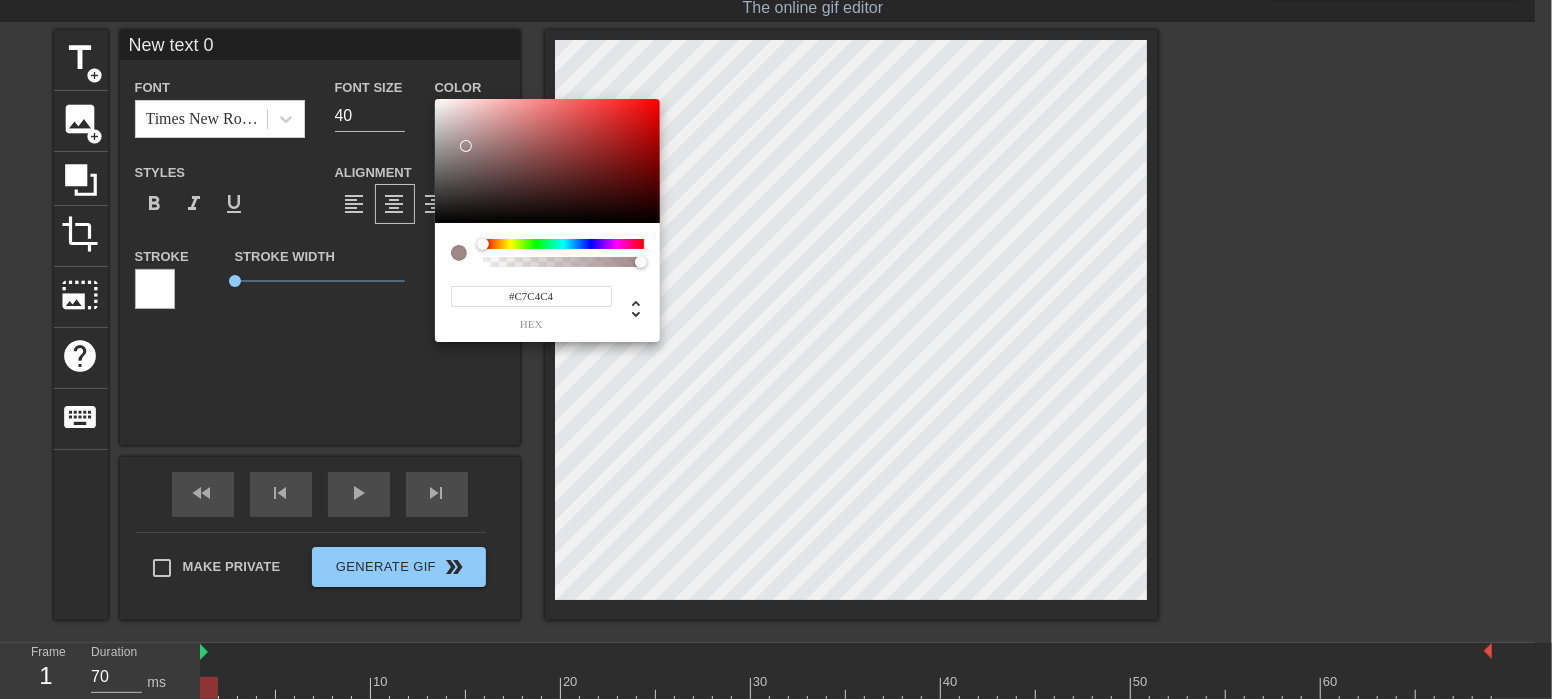 type on "#FFFFFF" 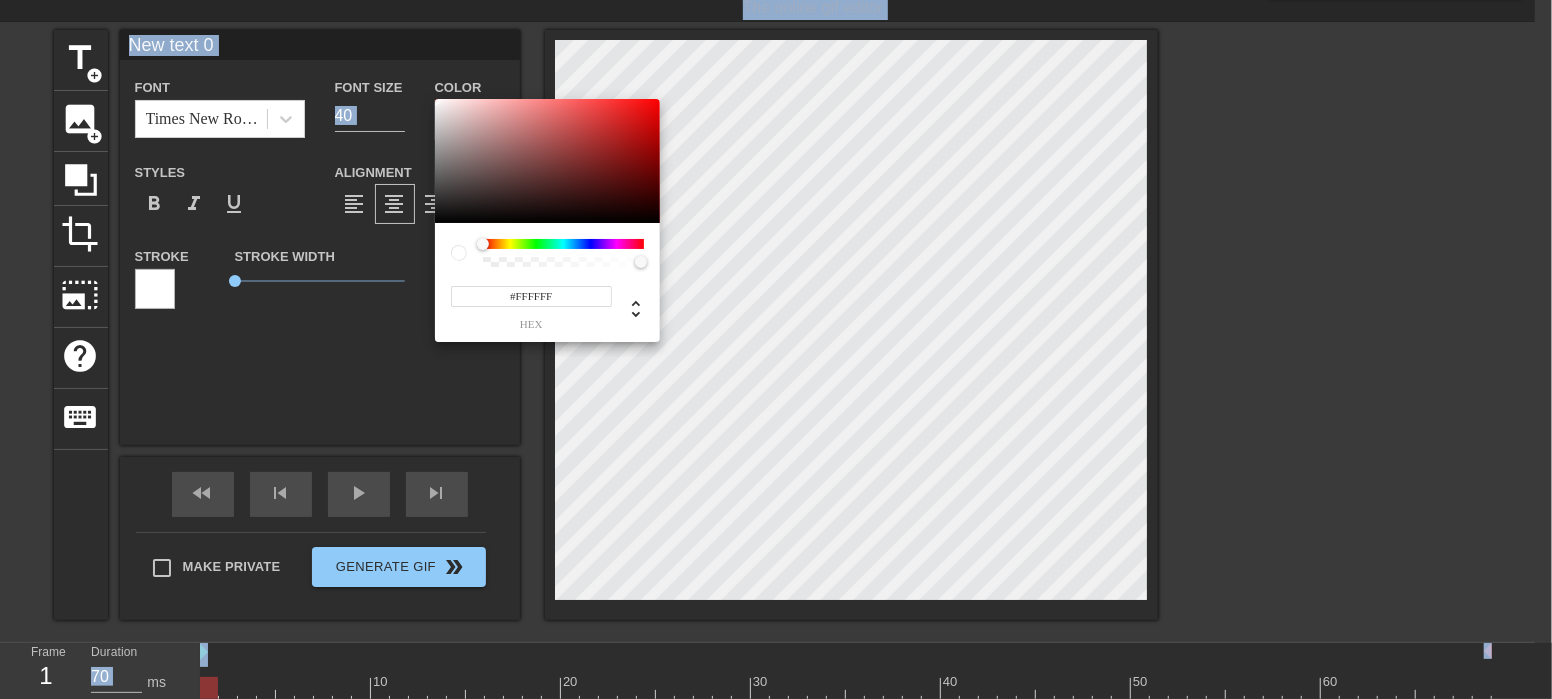 drag, startPoint x: 466, startPoint y: 147, endPoint x: 155, endPoint y: -60, distance: 373.5907 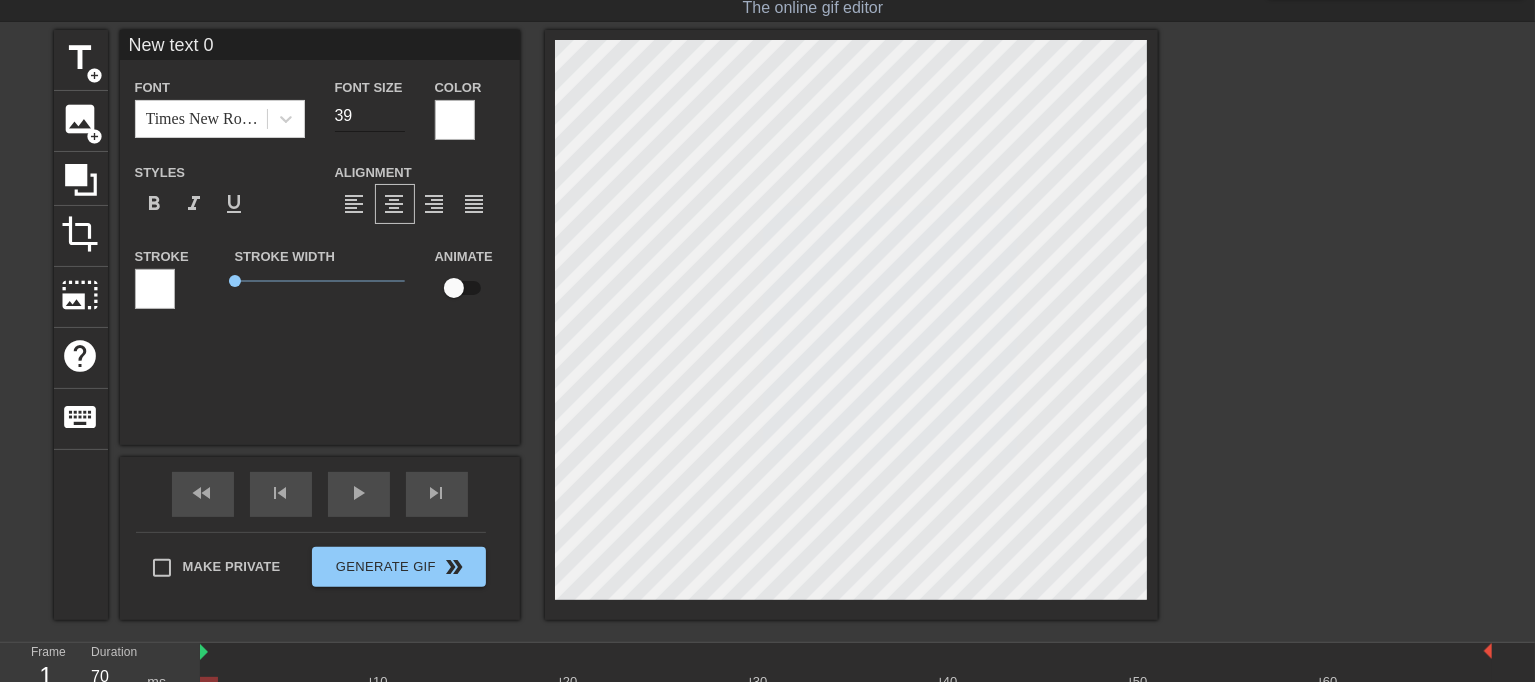 click on "39" at bounding box center (370, 116) 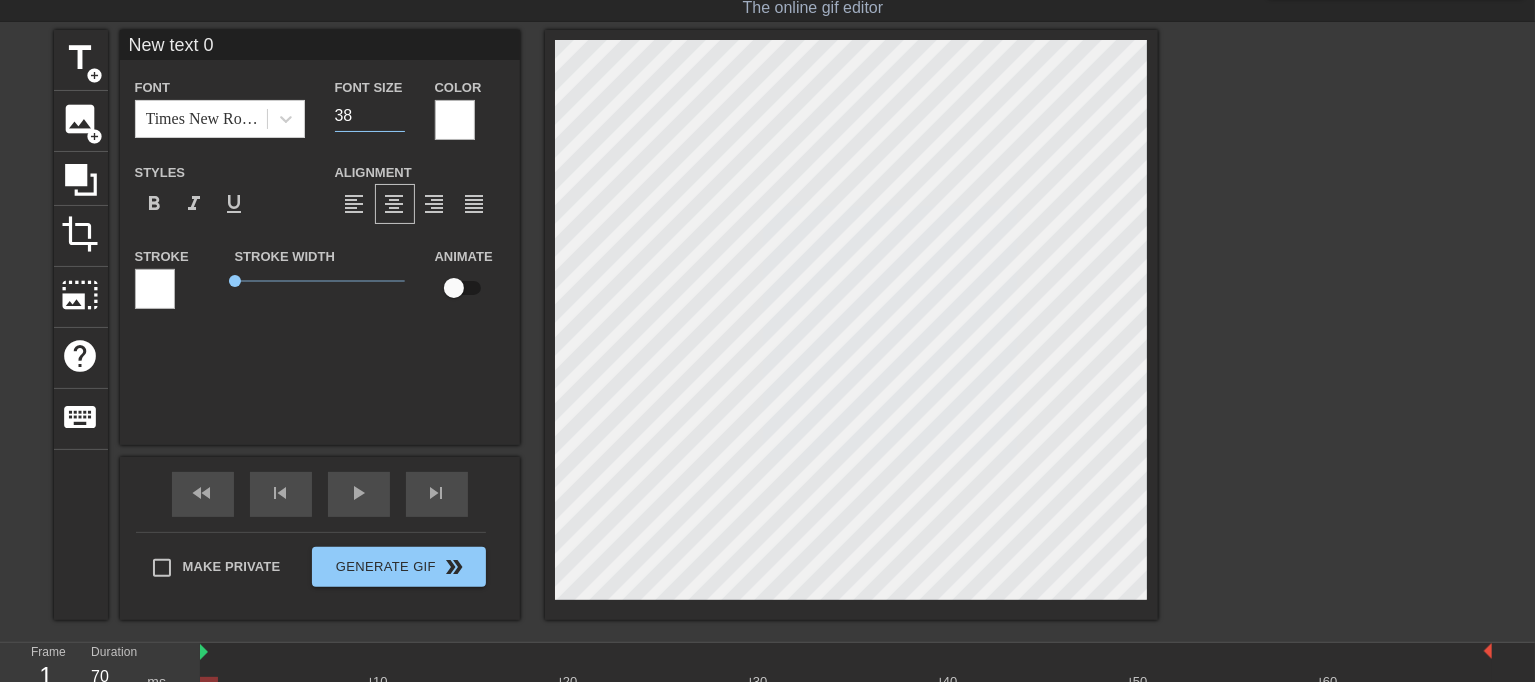 click on "38" at bounding box center [370, 116] 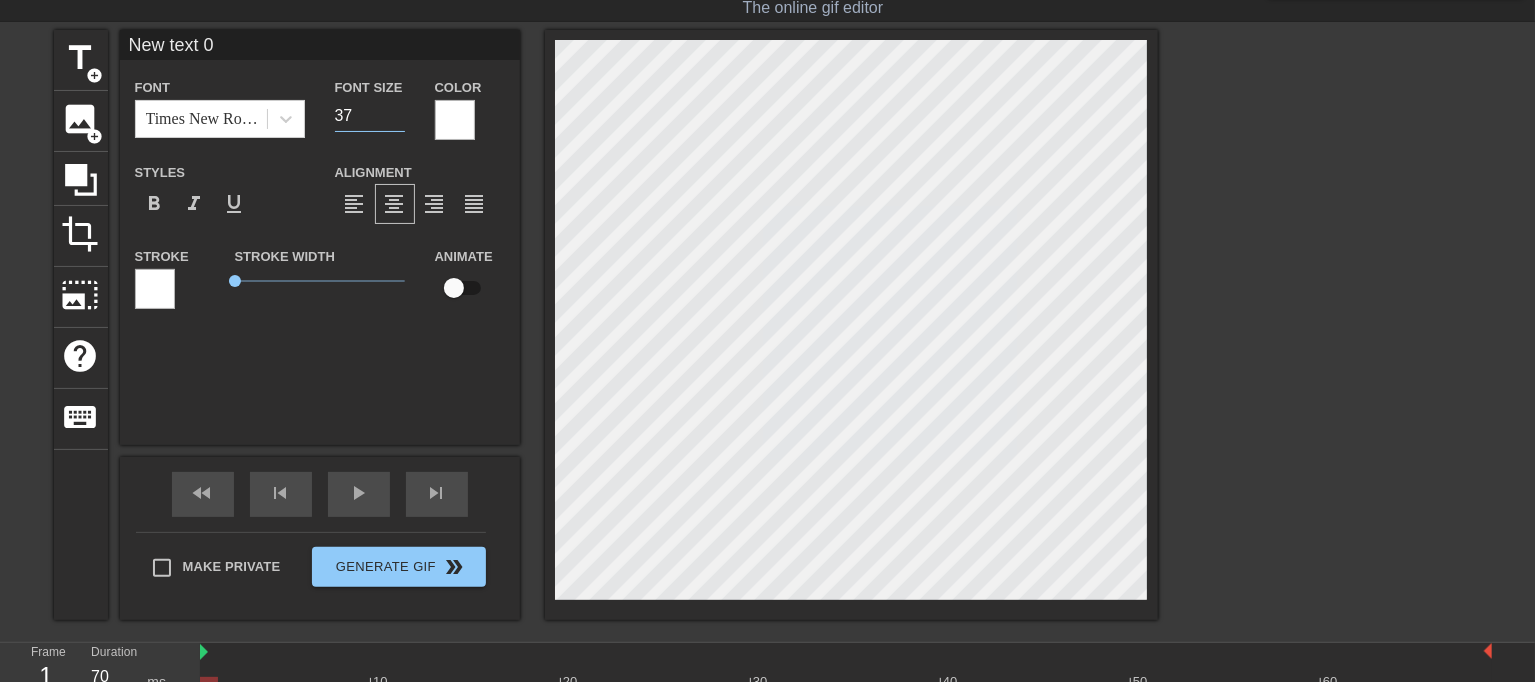 click on "37" at bounding box center (370, 116) 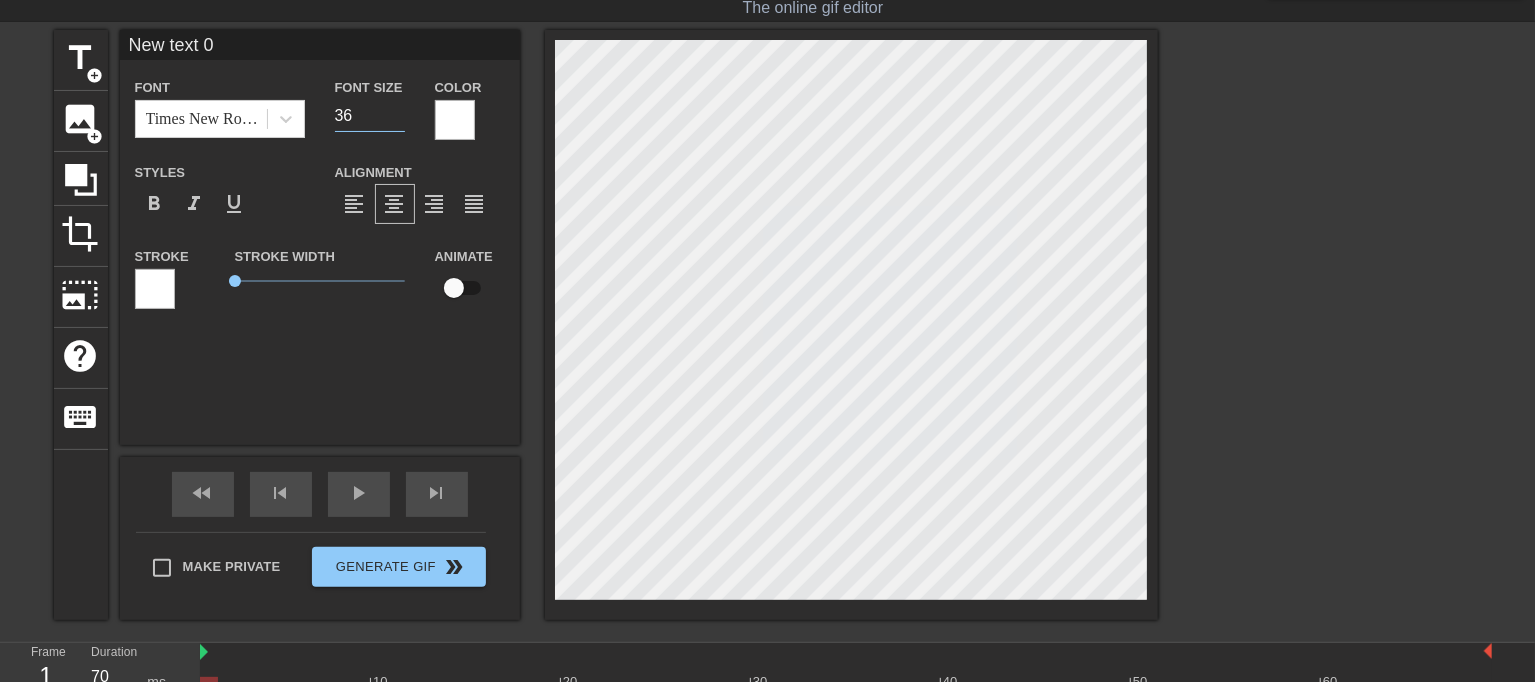 click on "36" at bounding box center (370, 116) 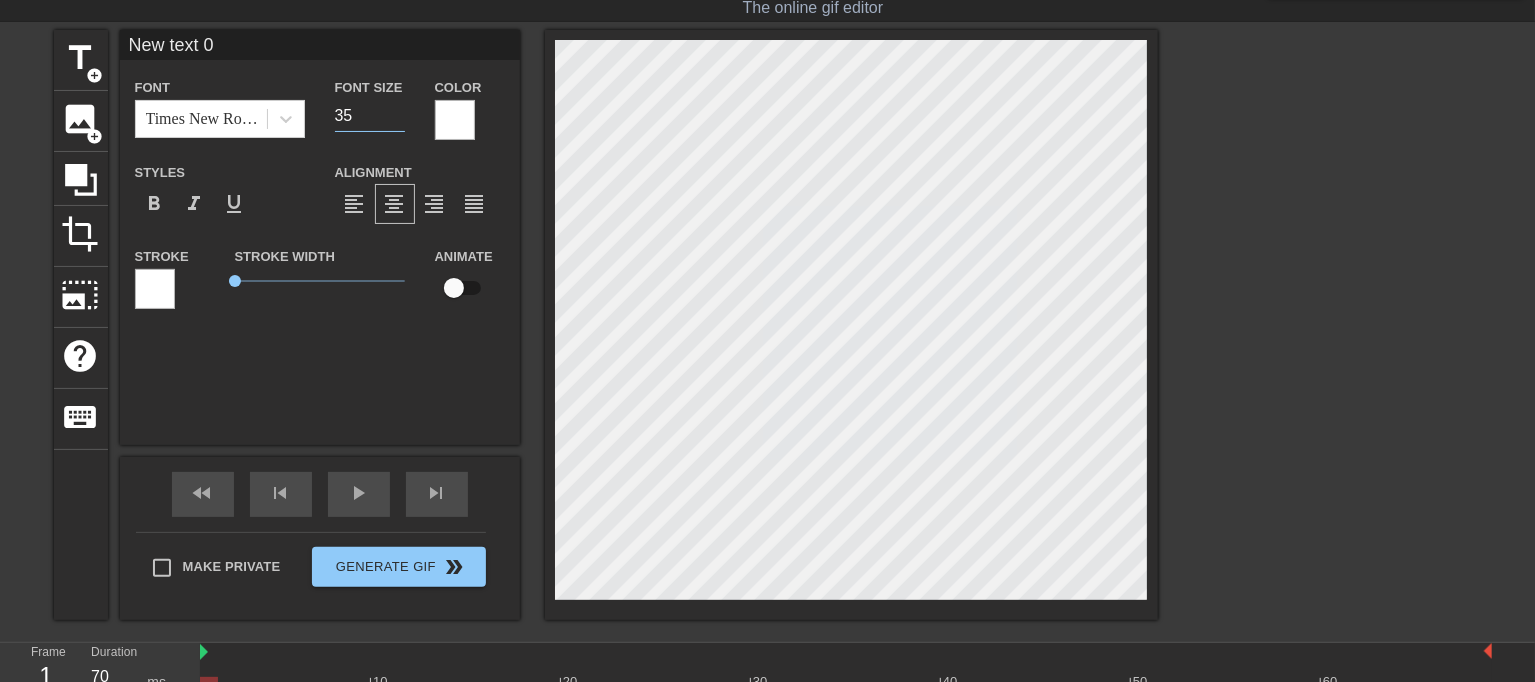 click on "35" at bounding box center (370, 116) 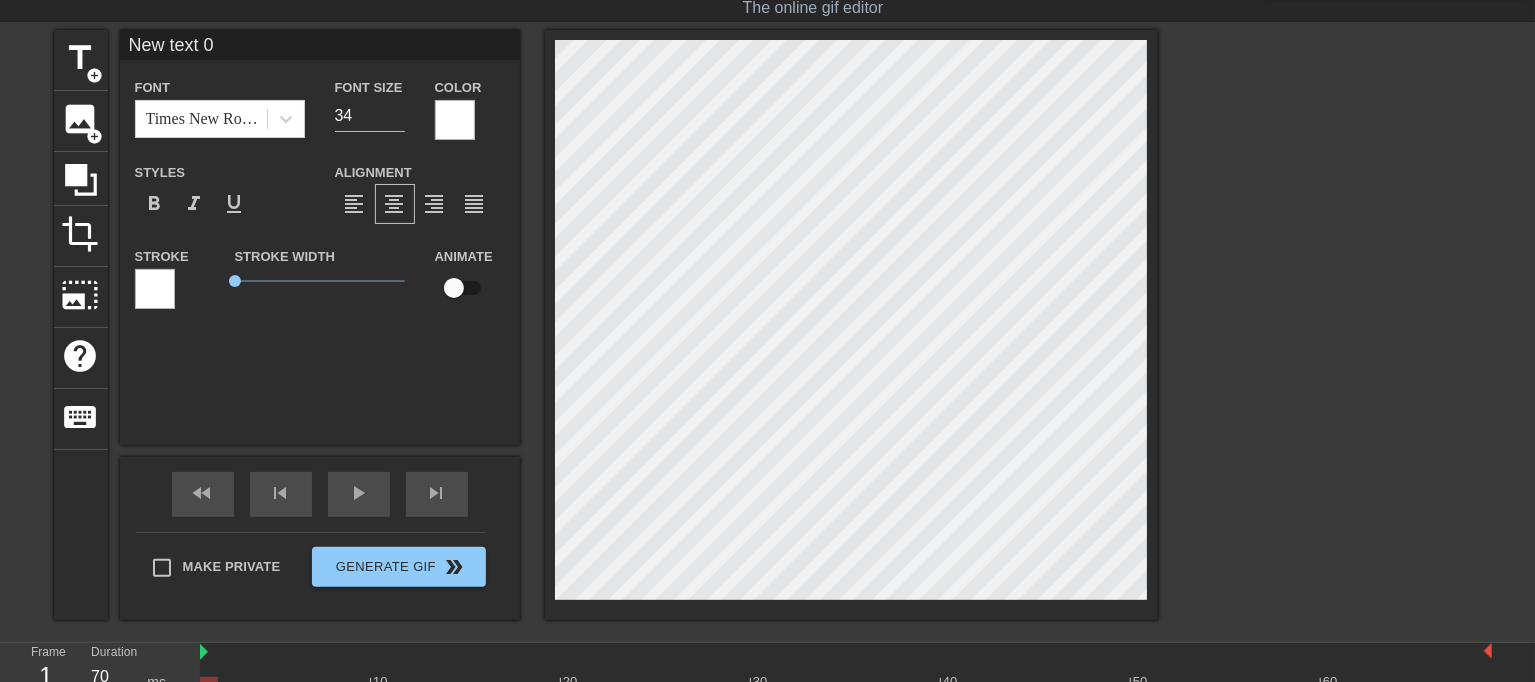 click on "34" at bounding box center [370, 116] 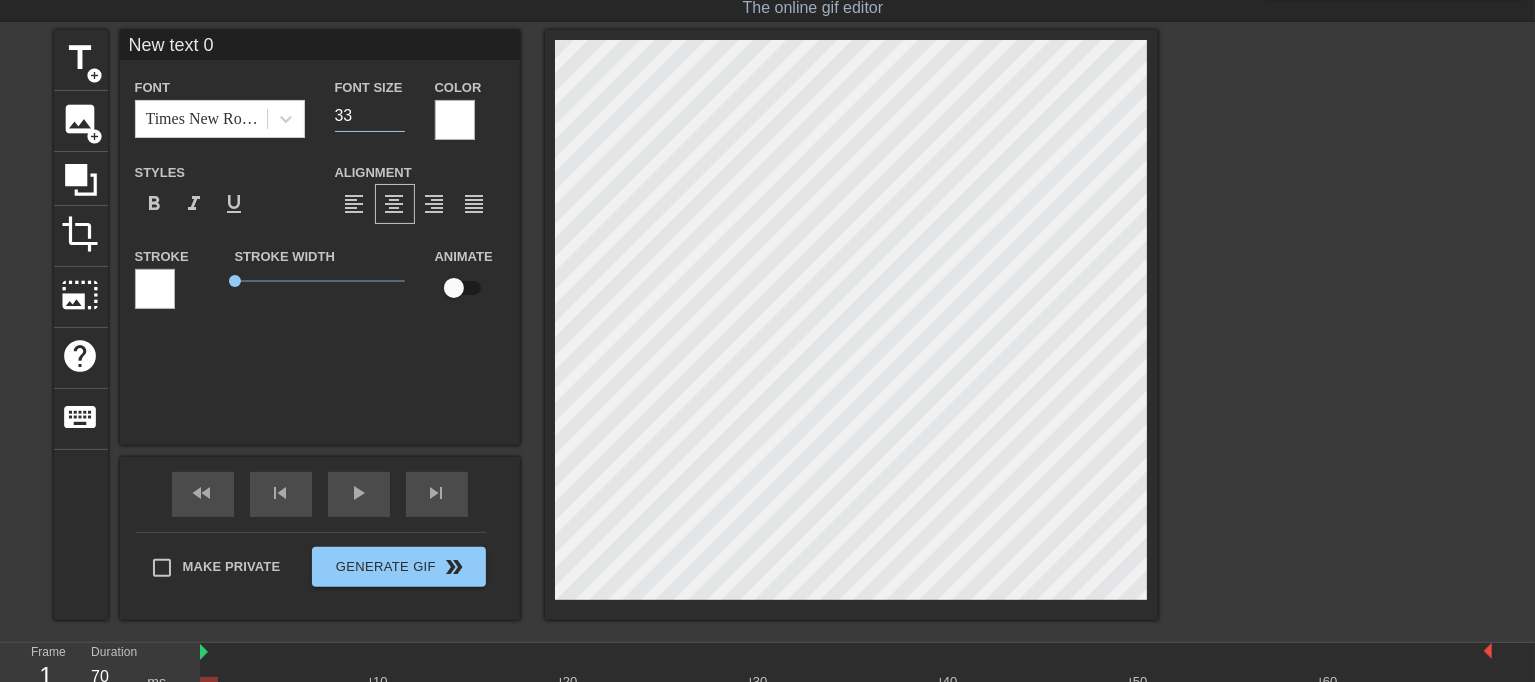 click on "33" at bounding box center (370, 116) 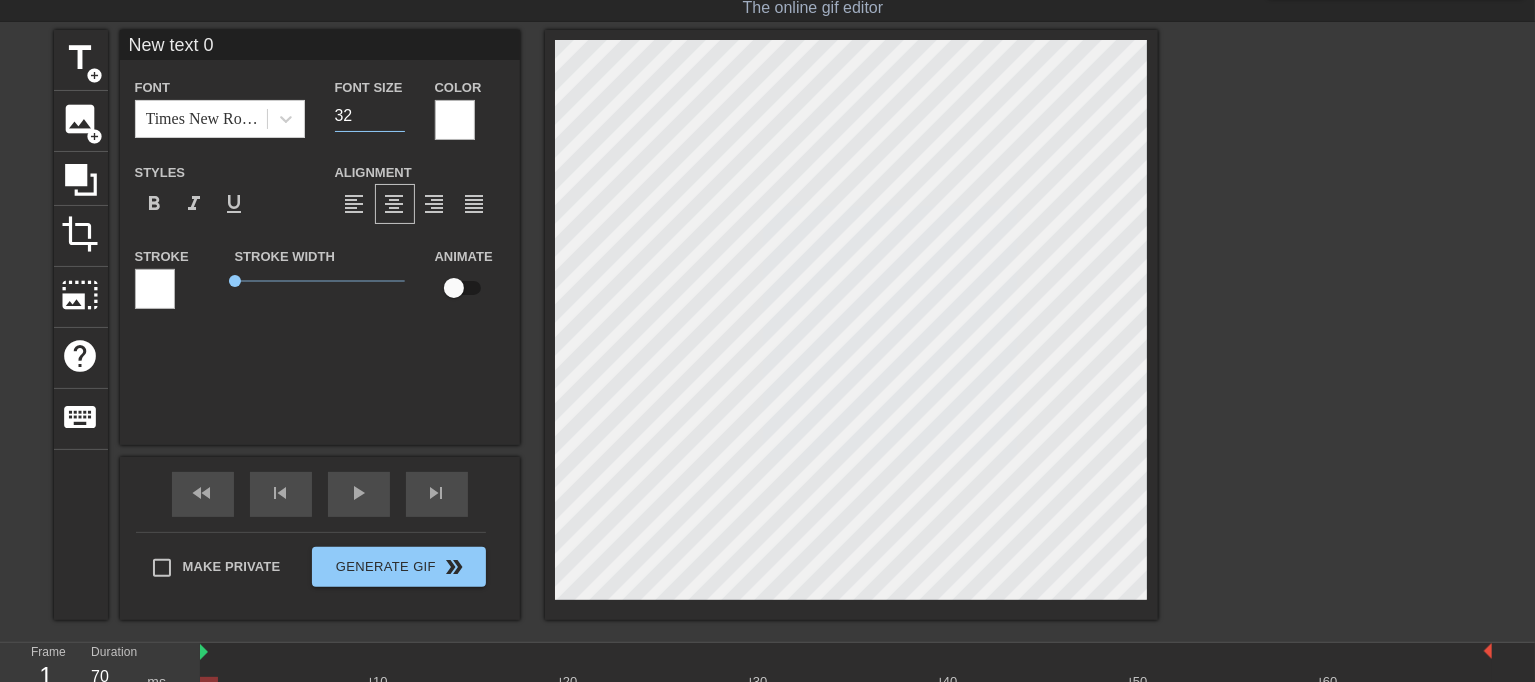 click on "32" at bounding box center (370, 116) 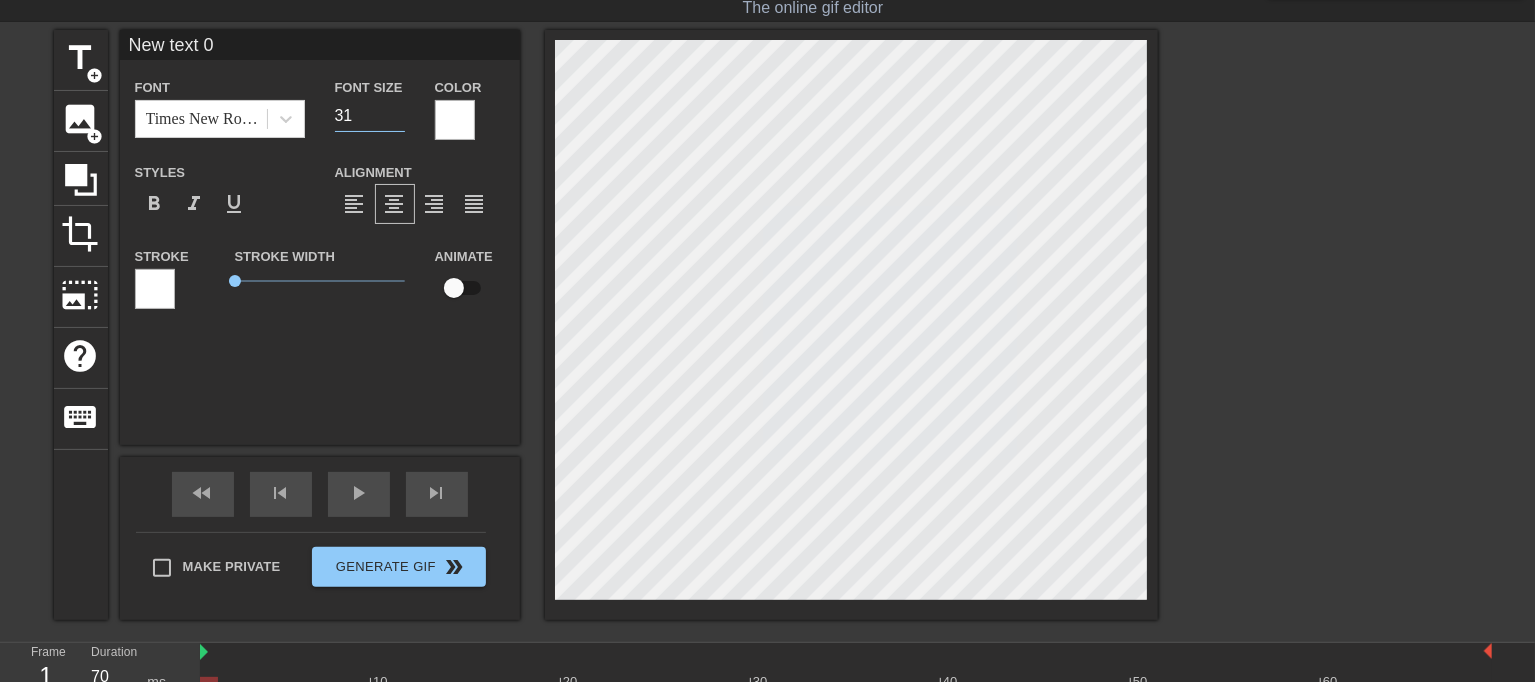 click on "31" at bounding box center (370, 116) 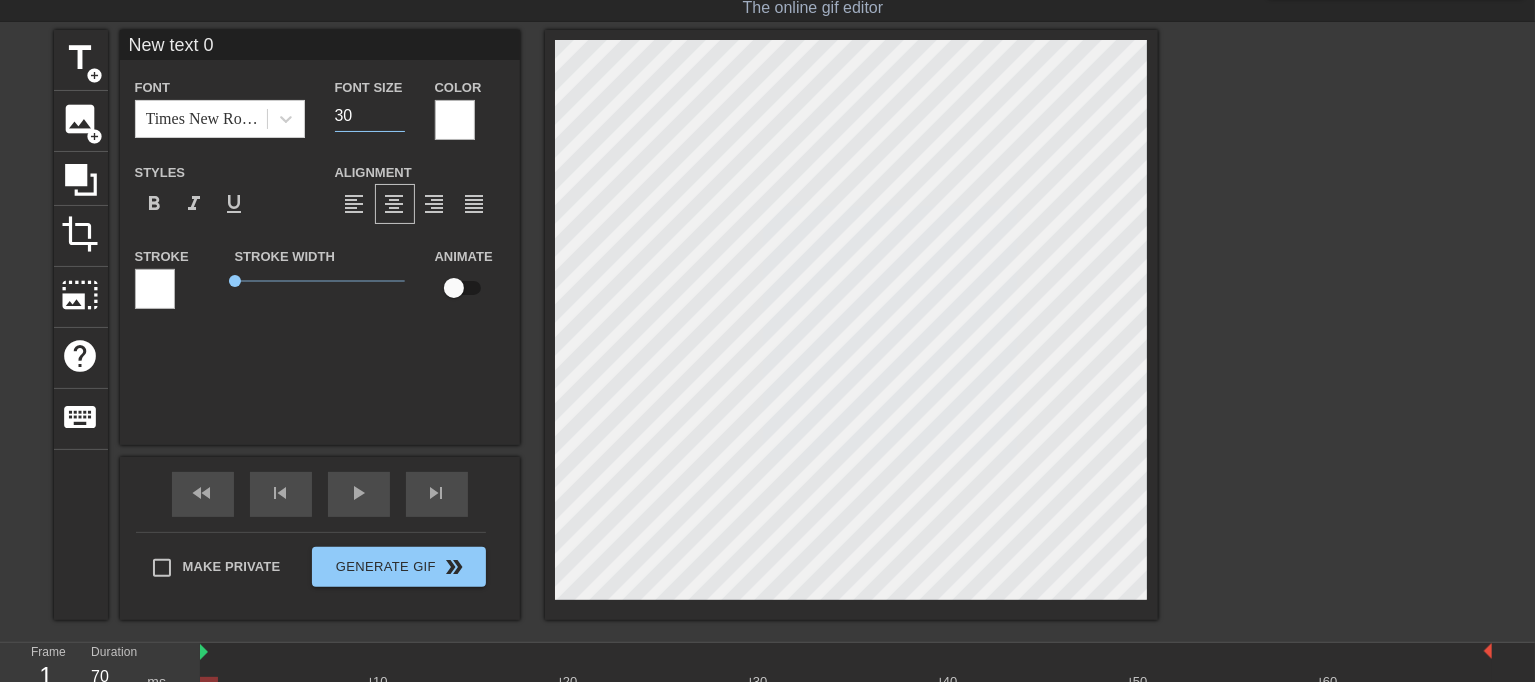 click on "30" at bounding box center (370, 116) 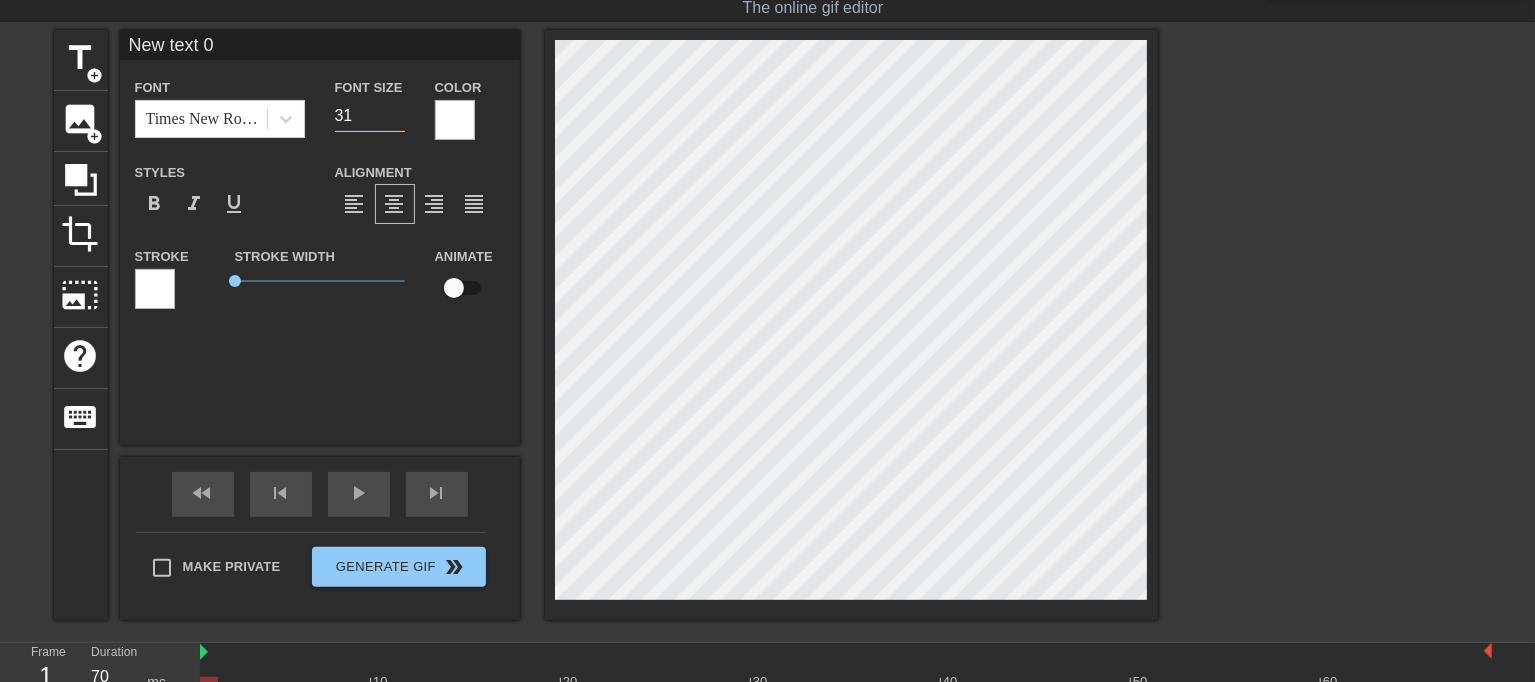 type on "30" 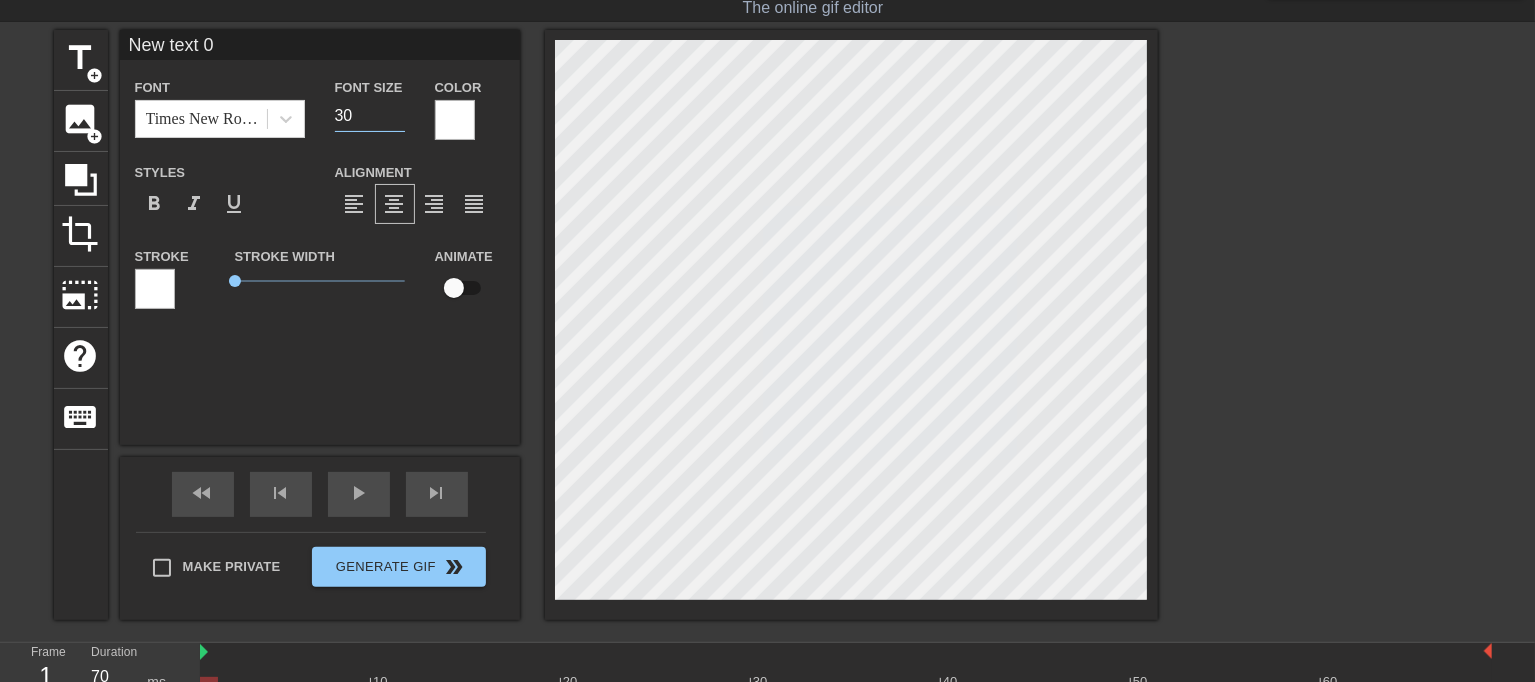 click on "New text 0 Font Times New Roman Font Size 30 Color Styles format_bold format_italic format_underline Alignment format_align_left format_align_center format_align_right format_align_justify Stroke Stroke Width 0 Animate" at bounding box center (320, 237) 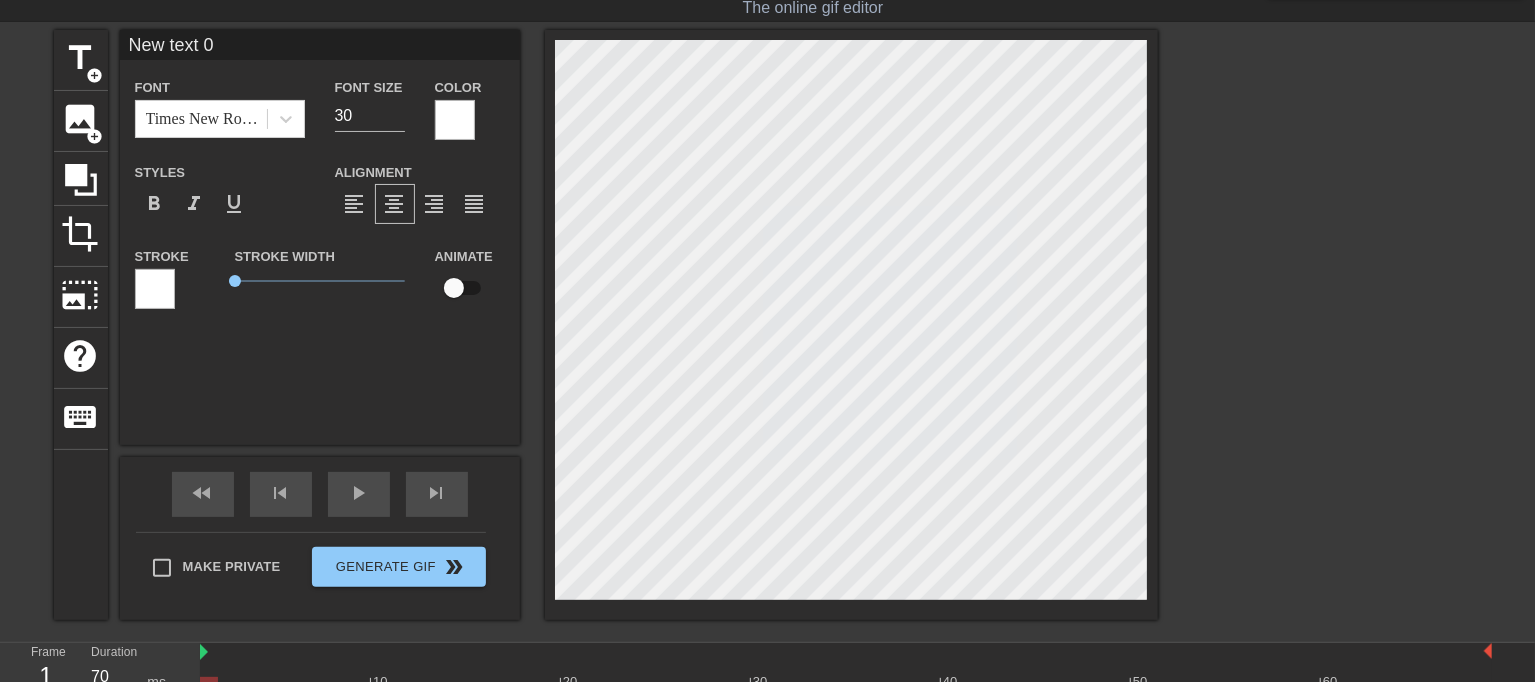 scroll, scrollTop: 2, scrollLeft: 2, axis: both 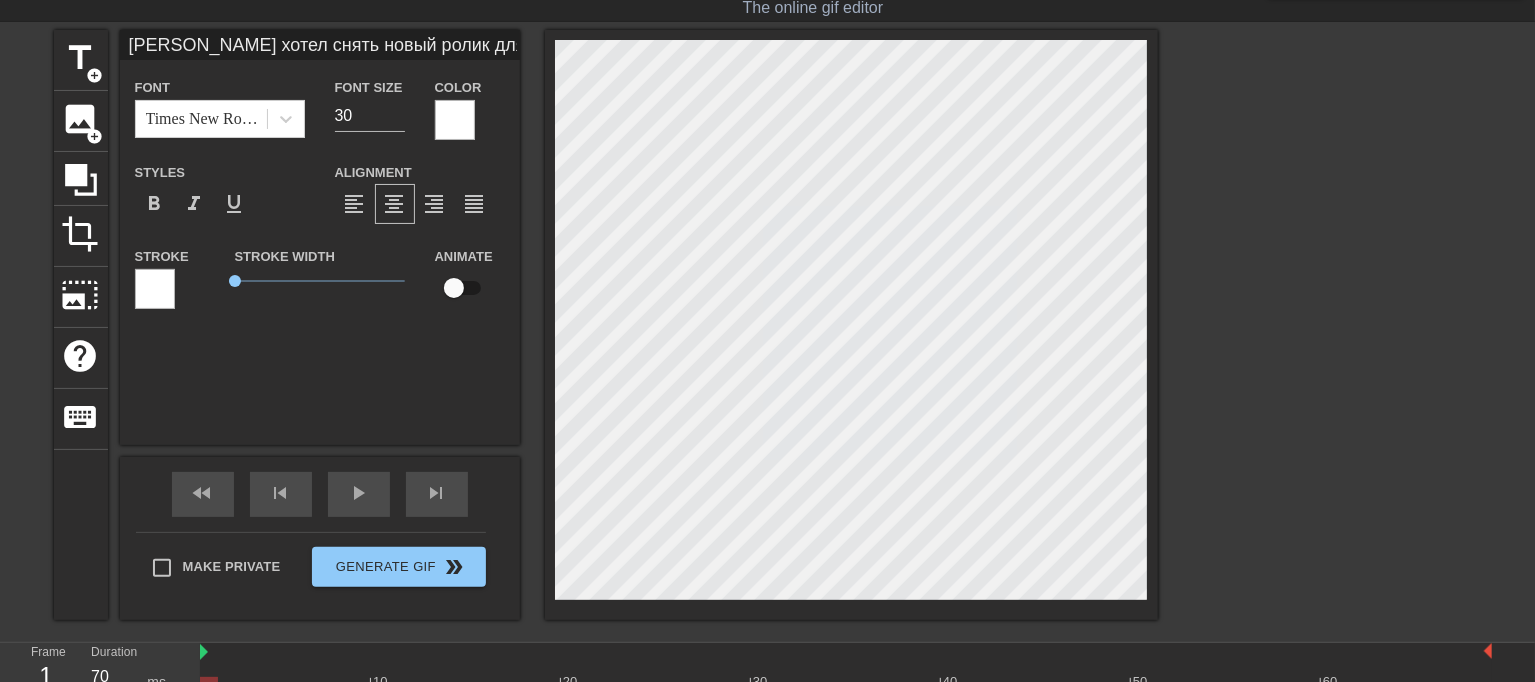 type on "[PERSON_NAME] хотел снять новый ролик для группы, но парня рядом не было. А сроки поджимают. Своих подпсичиков расстраивать было нельзя. Пришлось звать соседа на пол часа. Его жене сказала, что нужно настроить роутер. Сосед оказался не против... Теперь чаще будет выкладывать контент. А за "починку роутера" пришлось заплатить" 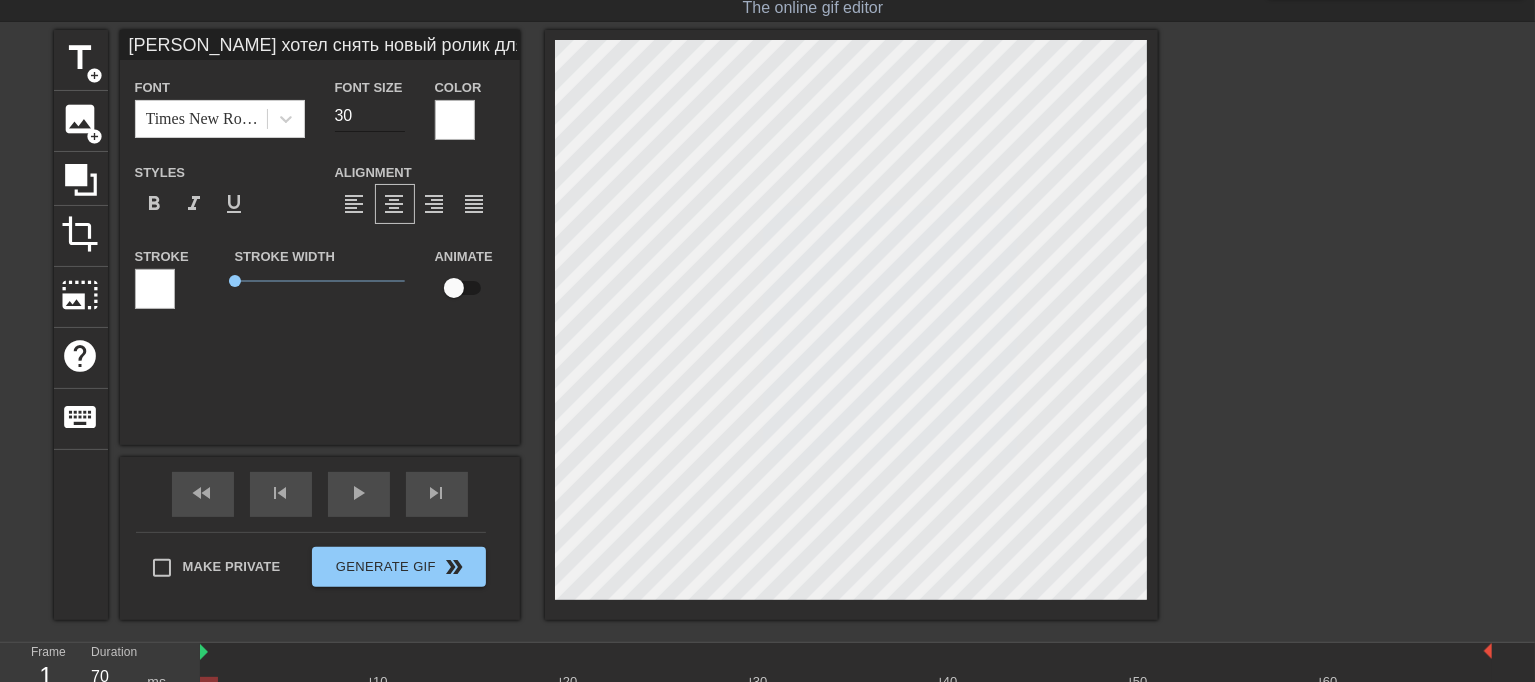 type on "[PERSON_NAME] хотел снять новый ролик для группы,
но парня рядом не было.
А сроки поджимают. Своих подпсичиков расстраивать было нельзя.
Пришлось звать соседа на пол часа.
Его жене сказала, что нужно настроить роутер. Сосед оказался не против...
Теперь чаще будет выкладывать контент.
А за "починку роутера" пришлось заплатить" 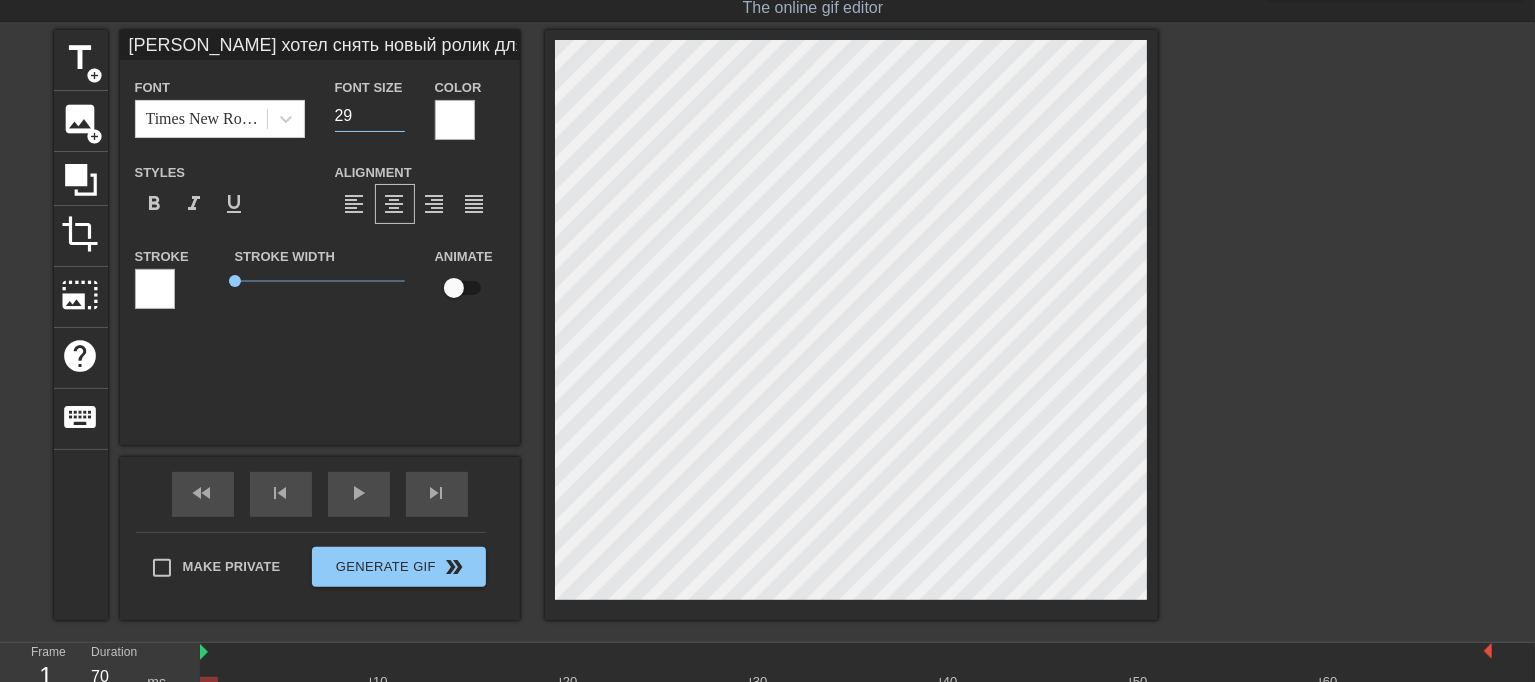 type on "[PERSON_NAME] хотел снять новый ролик для группы, но парня рядом не было. А сроки поджимают. Своих подпсичиков расстраивать было нельзя. Пришлось звать соседа на пол часа. Его жене сказала, что нужно настроить роутер. Сосед оказался не против... Теперь чаще будет выкладывать контент. А за "починку роутера" пришлось заплатить" 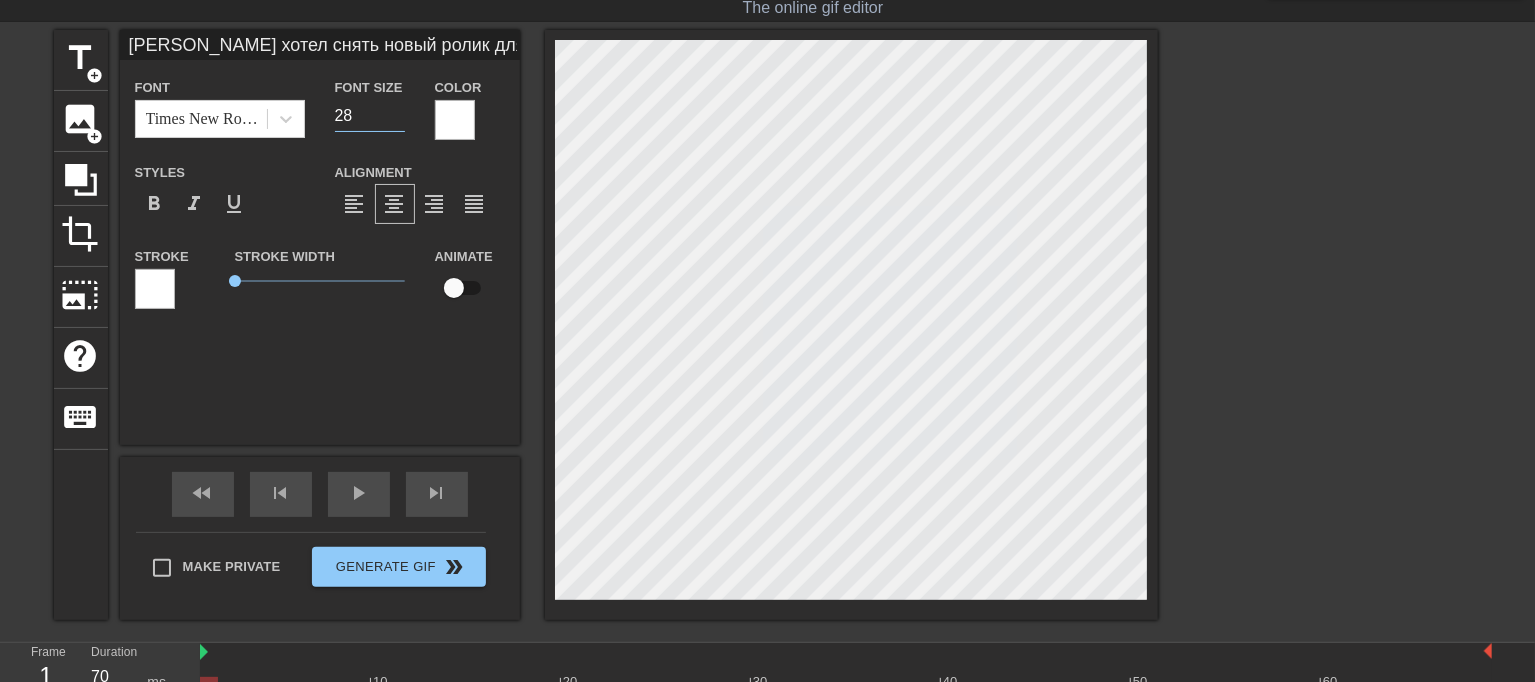 type on "[PERSON_NAME] хотел снять новый ролик для группы, но парня рядом не было. А сроки поджимают. Своих подпсичиков расстраивать было нельзя. Пришлось звать соседа на пол часа. Его жене сказала, что нужно настроить роутер. Сосед оказался не против... Теперь чаще будет выкладывать контент. А за "починку роутера" пришлось заплатить" 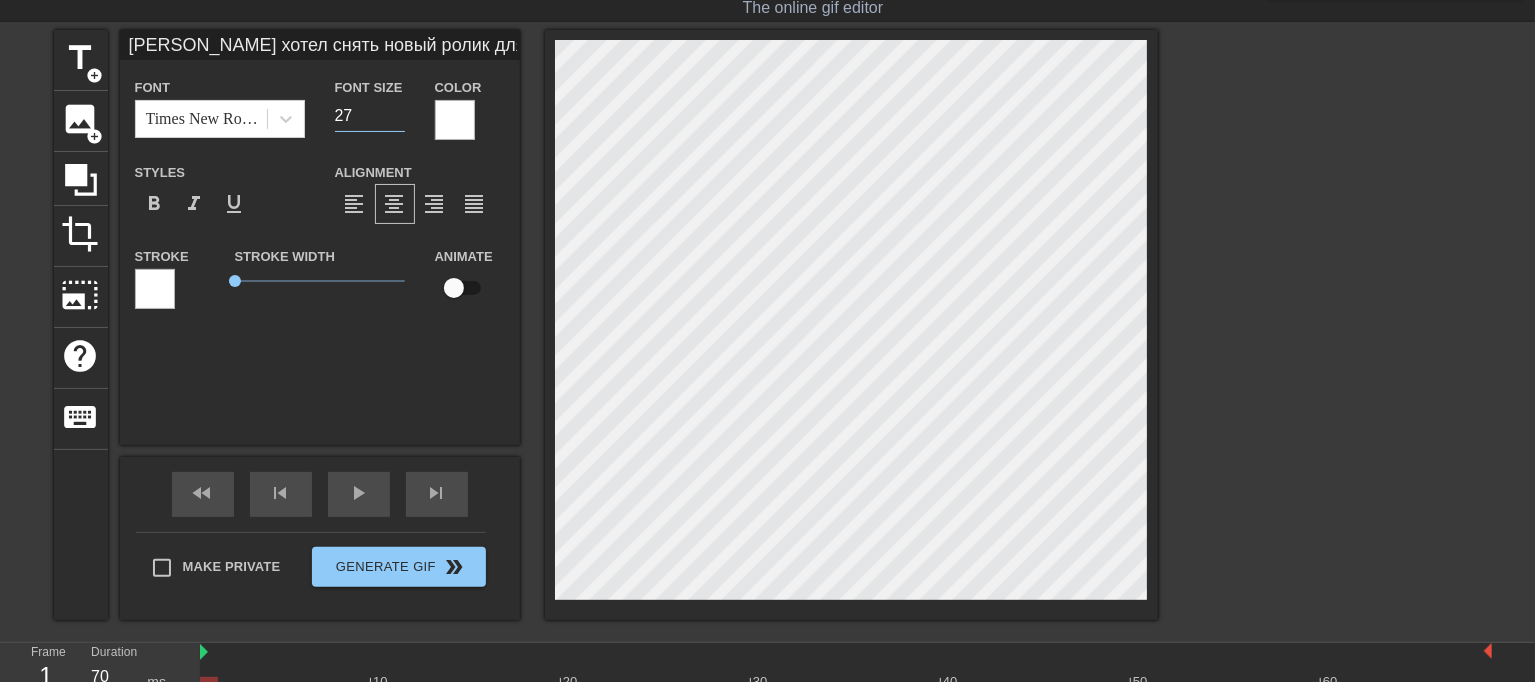 type on "[PERSON_NAME] хотел снять новый ролик для группы, но парня рядом не было. А сроки поджимают. Своих подпсичиков расстраивать было нельзя. Пришлось звать соседа на пол часа. Его жене сказала, что нужно настроить роутер. Сосед оказался не против... Теперь чаще будет выкладывать контент. А за "починку роутера" пришлось заплатить" 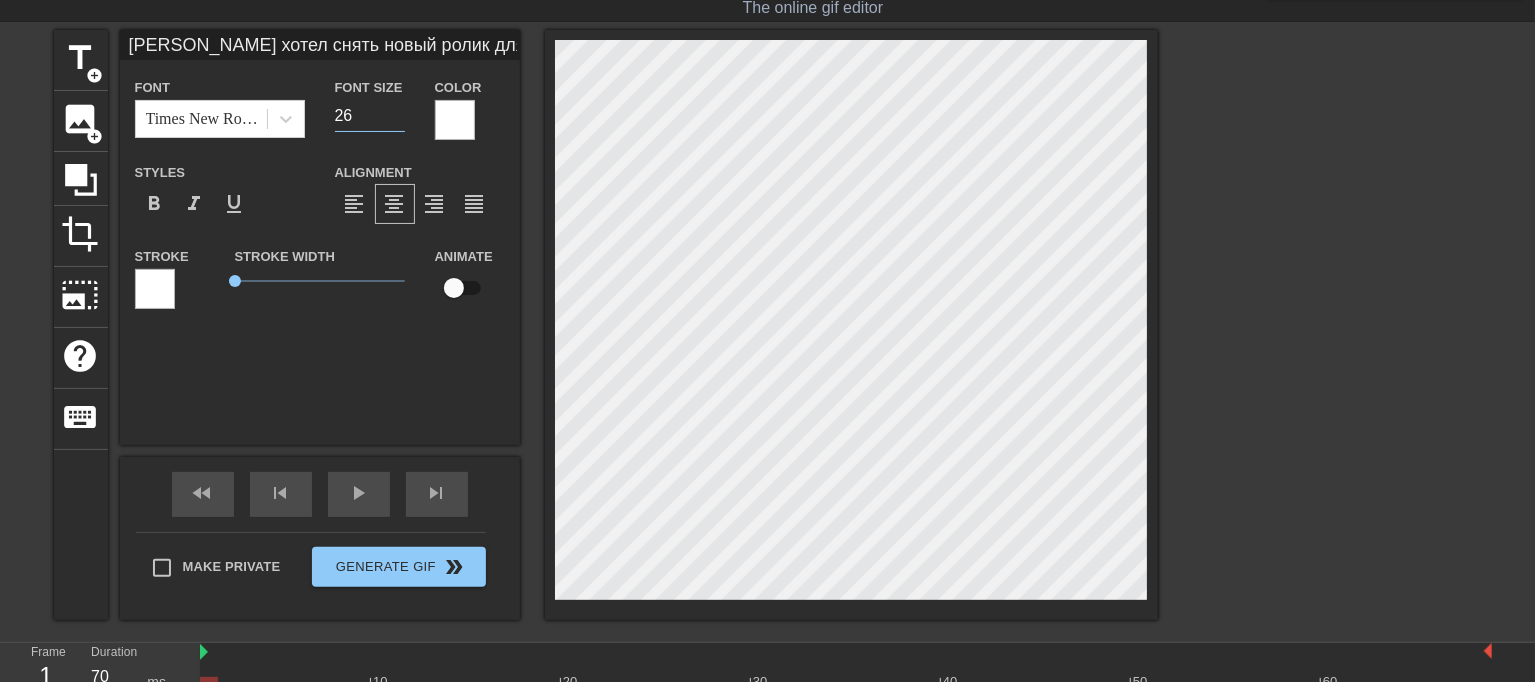 type on "[PERSON_NAME] хотел снять новый ролик для группы, но парня рядом не было. А сроки поджимают. Своих подпсичиков расстраивать было нельзя. Пришлось звать соседа на пол часа. Его жене сказала, что нужно настроить роутер. Сосед оказался не против... Теперь чаще будет выкладывать контент. А за "починку роутера" пришлось заплатить" 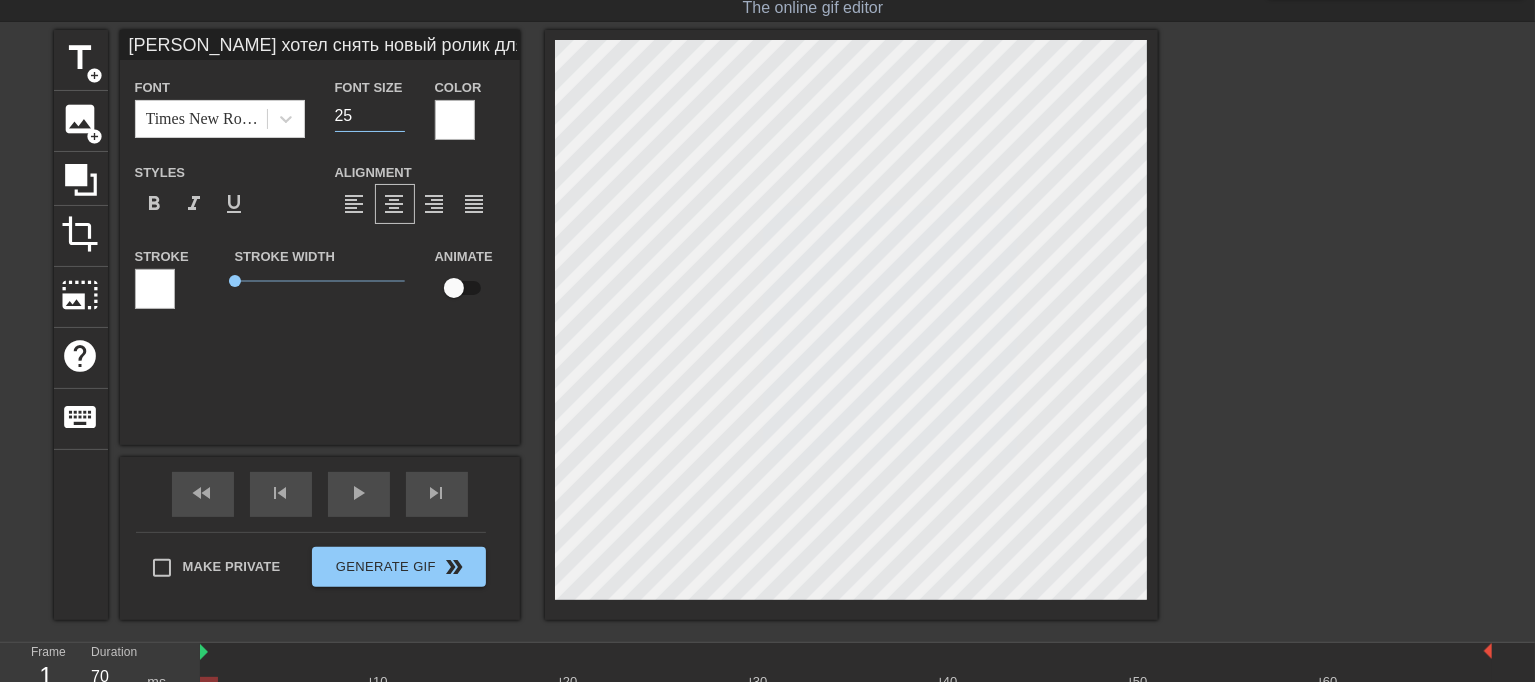 type on "[PERSON_NAME] хотел снять новый ролик для группы, но парня рядом не было. А сроки поджимают. Своих подпсичиков расстраивать было нельзя. Пришлось звать соседа на пол часа. Его жене сказала, что нужно настроить роутер. Сосед оказался не против... Теперь чаще будет выкладывать контент. А за "починку роутера" пришлось заплатить" 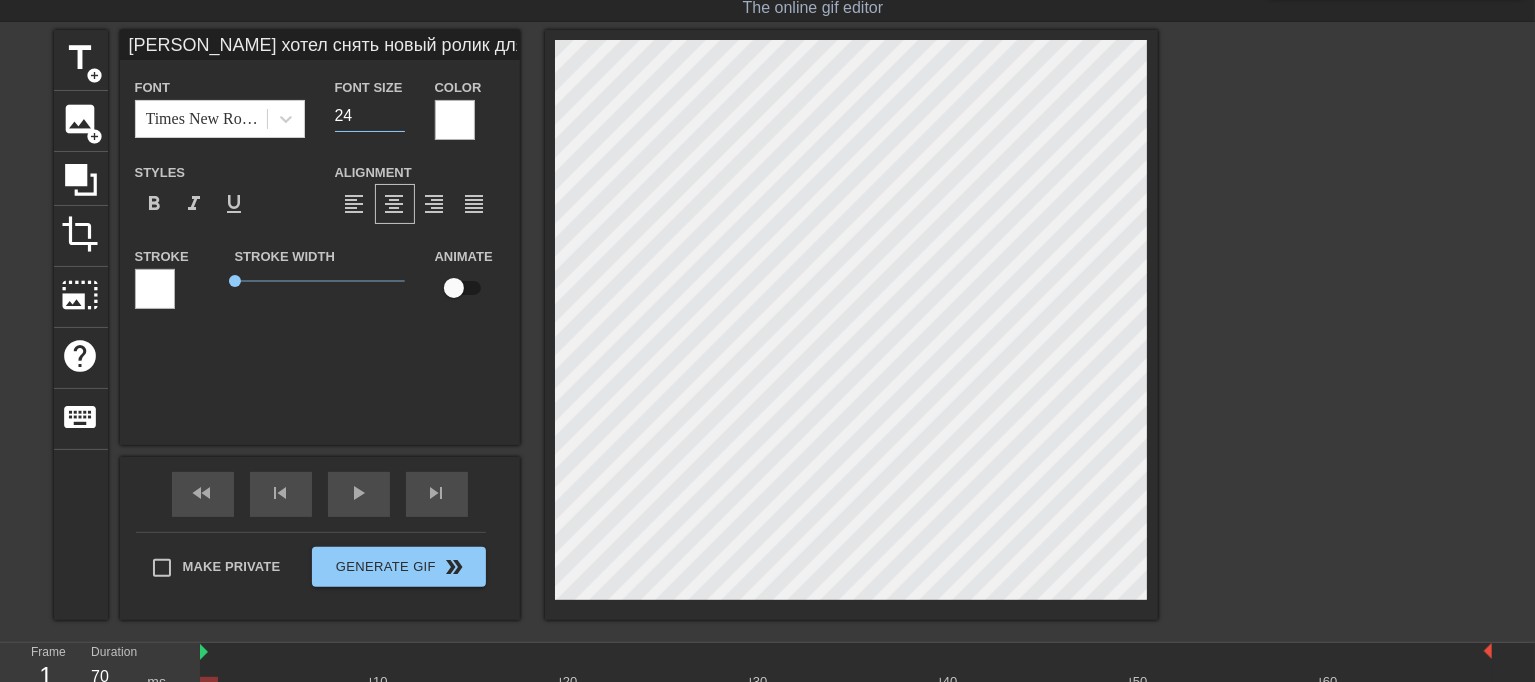 type on "[PERSON_NAME] хотел снять новый ролик для группы, но парня рядом не было. А сроки поджимают. Своих подпсичиков расстраивать было нельзя. Пришлось звать соседа на пол часа. Его жене сказала, что нужно настроить роутер. Сосед оказался не против... Теперь чаще будет выкладывать контент. А за "починку роутера" пришлось заплатить" 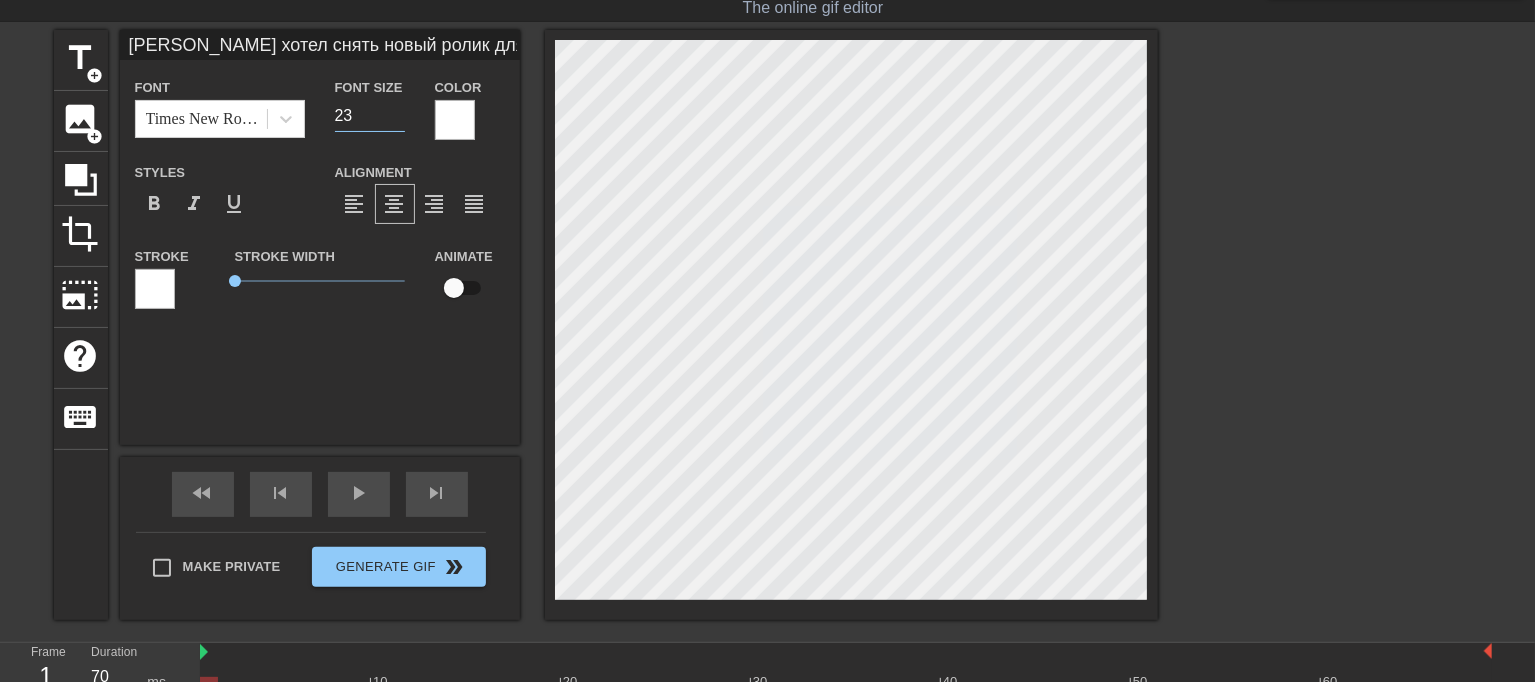 type on "[PERSON_NAME] хотел снять новый ролик для группы, но парня рядом не было. А сроки поджимают. Своих подпсичиков расстраивать было нельзя. Пришлось звать соседа на пол часа. Его жене сказала, что нужно настроить роутер. Сосед оказался не против... Теперь чаще будет выкладывать контент. А за "починку роутера" пришлось заплатить" 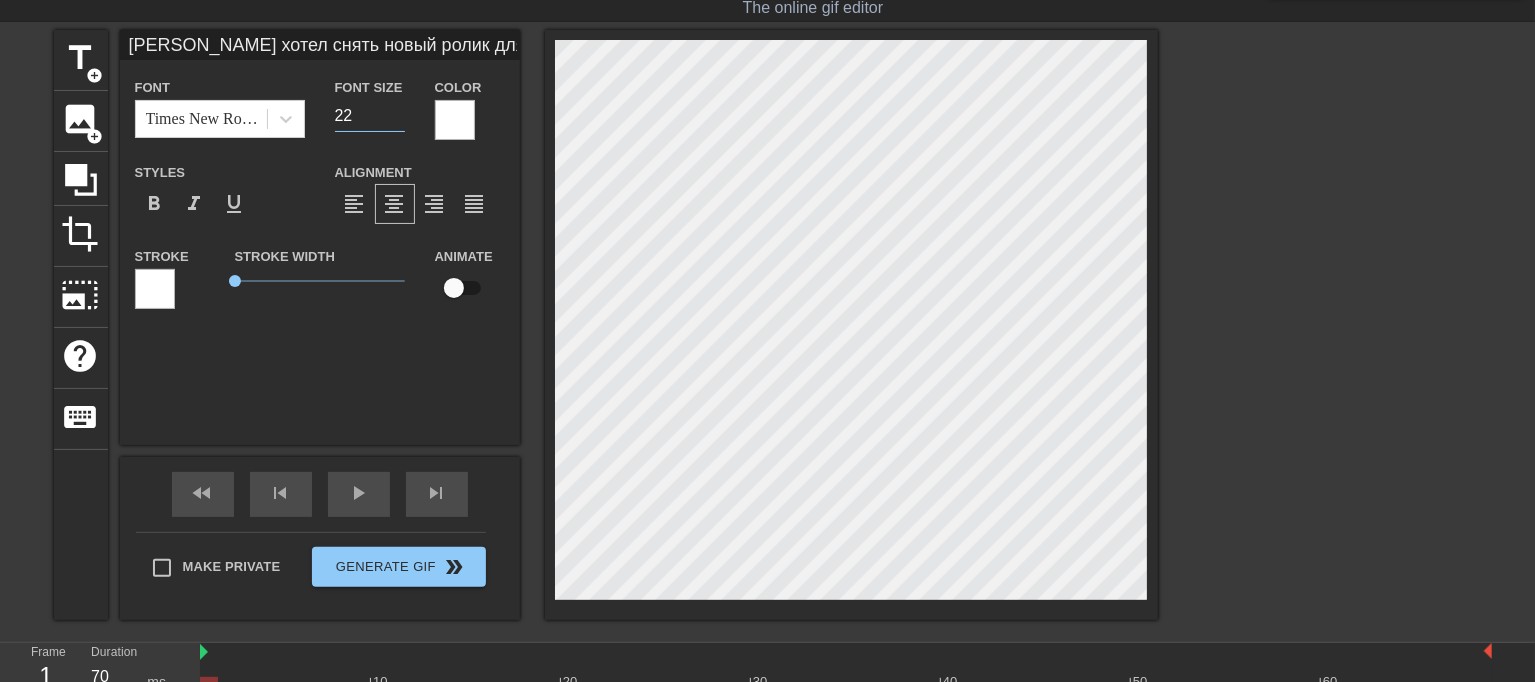 type on "[PERSON_NAME] хотел снять новый ролик для группы, но парня рядом не было. А сроки поджимают. Своих подпсичиков расстраивать было нельзя. Пришлось звать соседа на пол часа. Его жене сказала, что нужно настроить роутер. Сосед оказался не против... Теперь чаще будет выкладывать контент. А за "починку роутера" пришлось заплатить" 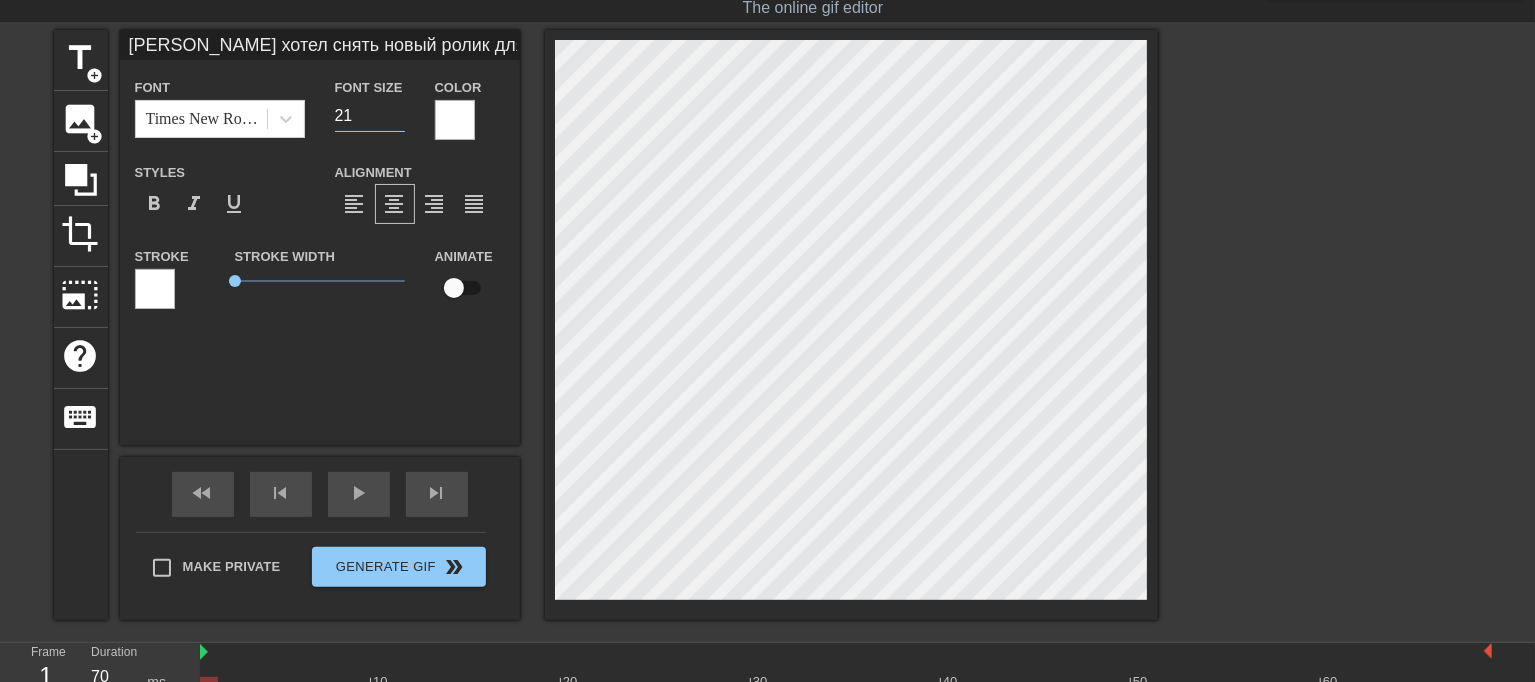 type on "[PERSON_NAME] хотел снять новый ролик для группы, но парня рядом не было. А сроки поджимают. Своих подпсичиков расстраивать было нельзя. Пришлось звать соседа на пол часа. Его жене сказала, что нужно настроить роутер. Сосед оказался не против... Теперь чаще будет выкладывать контент. А за "починку роутера" пришлось заплатить" 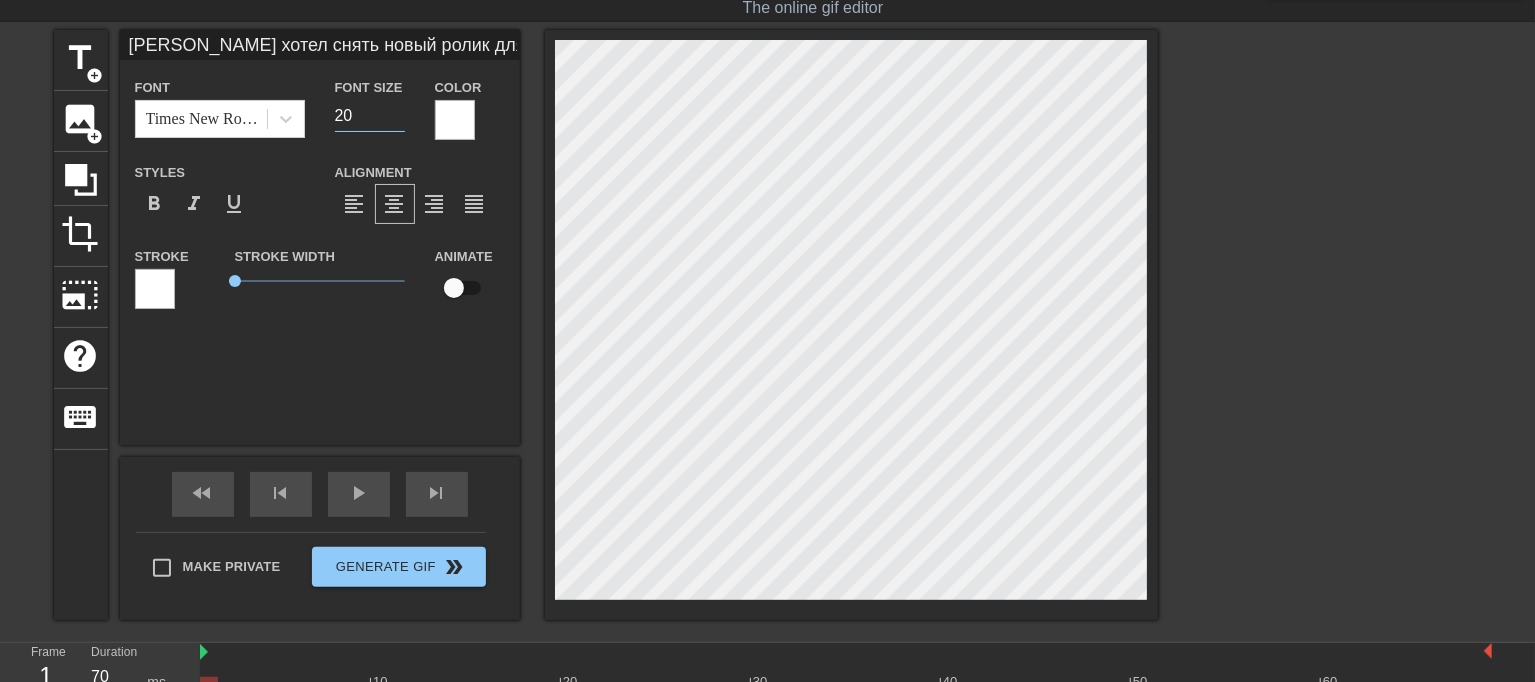 type on "[PERSON_NAME] хотел снять новый ролик для группы, но парня рядом не было. А сроки поджимают. Своих подпсичиков расстраивать было нельзя. Пришлось звать соседа на пол часа. Его жене сказала, что нужно настроить роутер. Сосед оказался не против... Теперь чаще будет выкладывать контент. А за "починку роутера" пришлось заплатить" 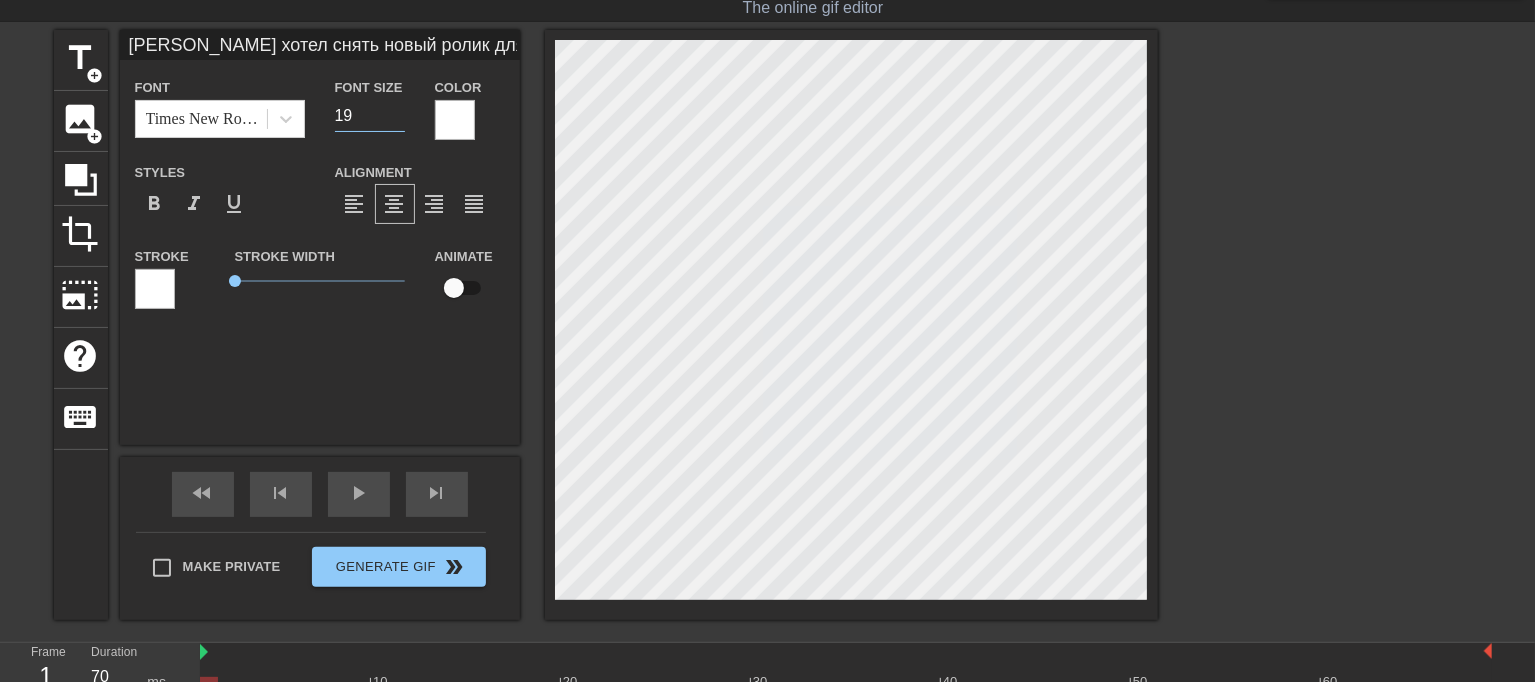 type on "19" 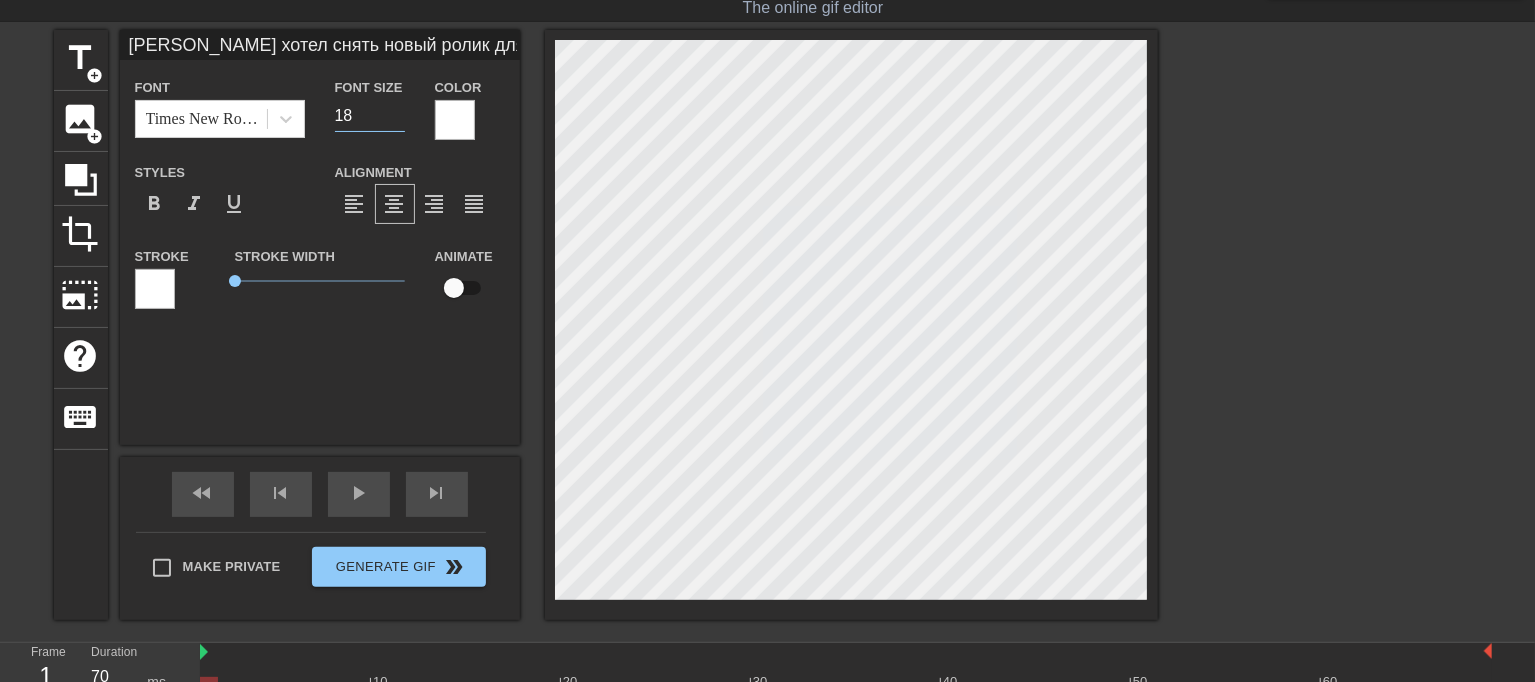 type on "[PERSON_NAME] хотел снять новый ролик для группы, но парня рядом не было. А сроки поджимают. Своих подпсичиков расстраивать было нельзя. Пришлось звать соседа на пол часа. Его жене сказала, что нужно настроить роутер. Сосед оказался не против... Теперь чаще будет выкладывать контент. А за "починку роутера" пришлось заплатить" 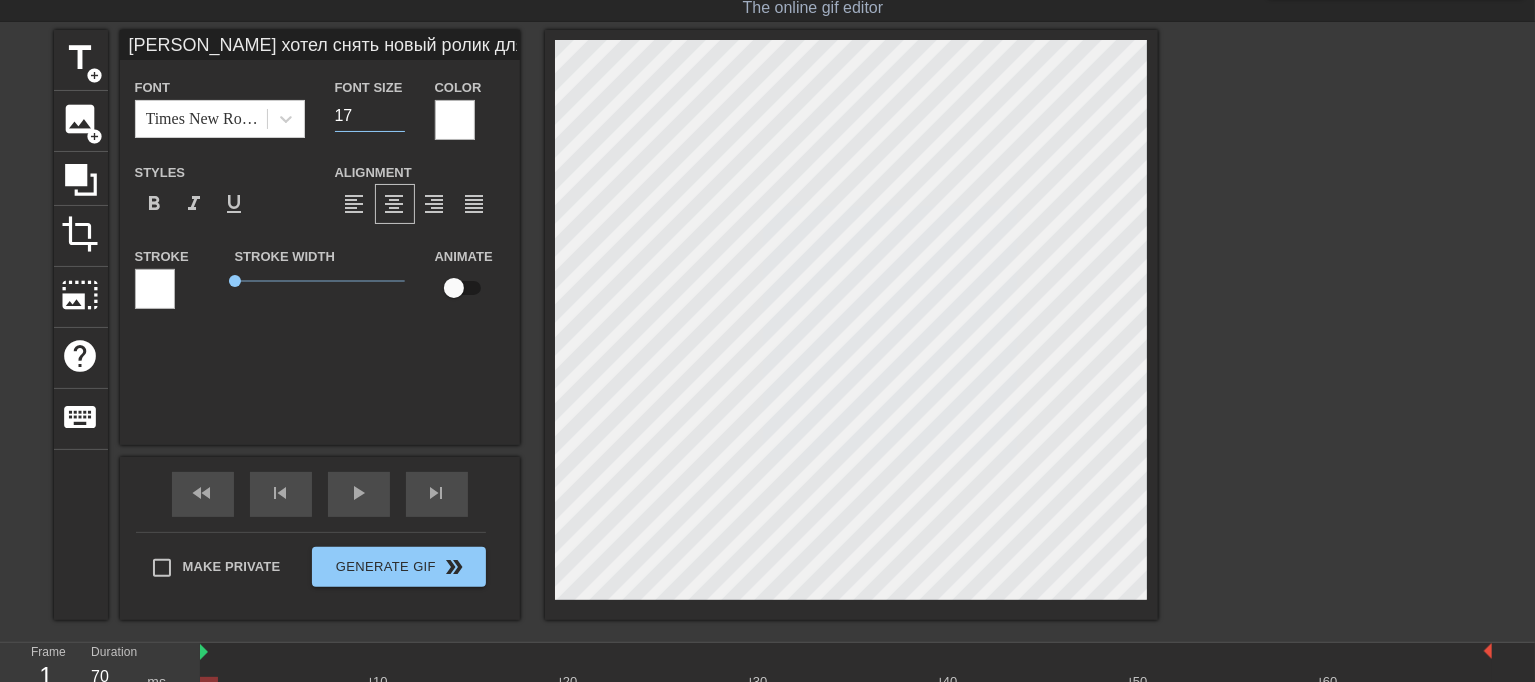 type on "[PERSON_NAME] хотел снять новый ролик для группы, но парня рядом не было. А сроки поджимают. Своих подпсичиков расстраивать было нельзя. Пришлось звать соседа на пол часа. Его жене сказала, что нужно настроить роутер. Сосед оказался не против... Теперь чаще будет выкладывать контент. А за "починку роутера" пришлось заплатить" 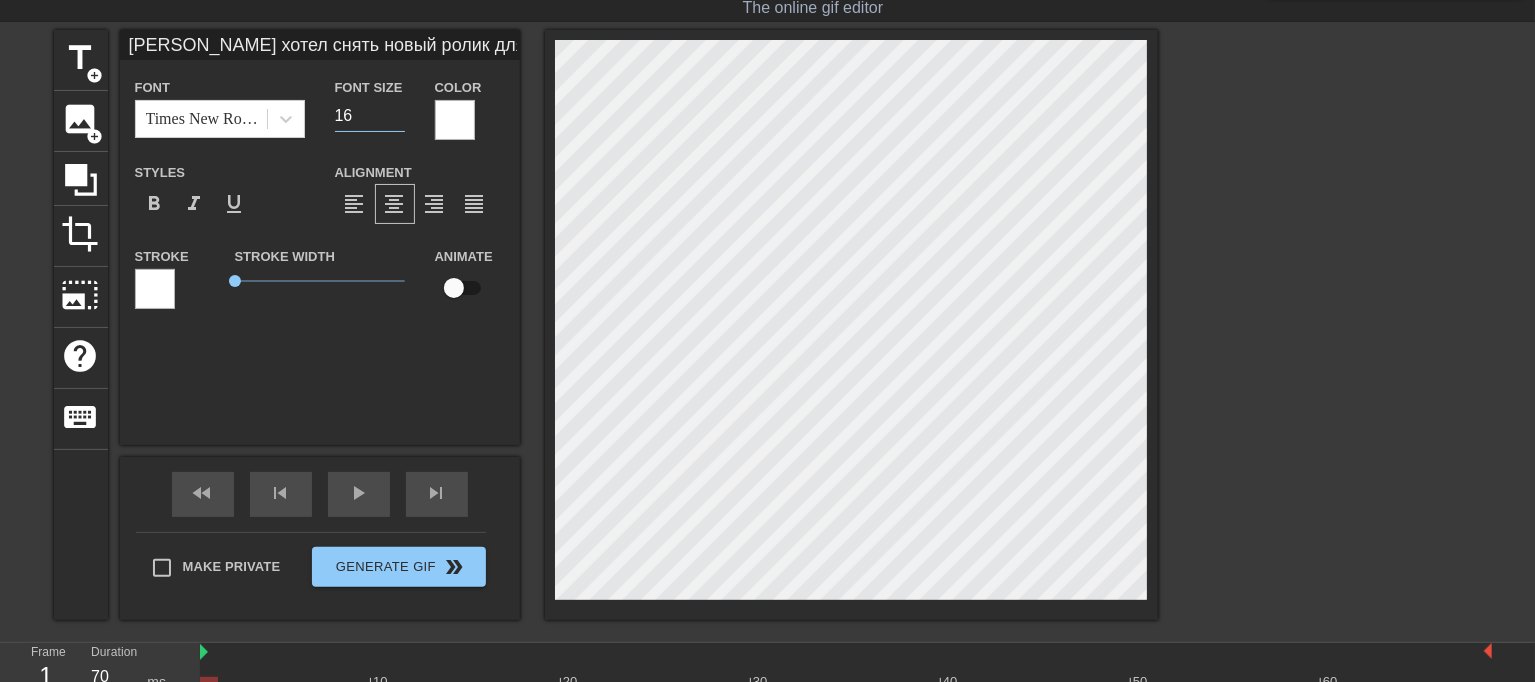type on "16" 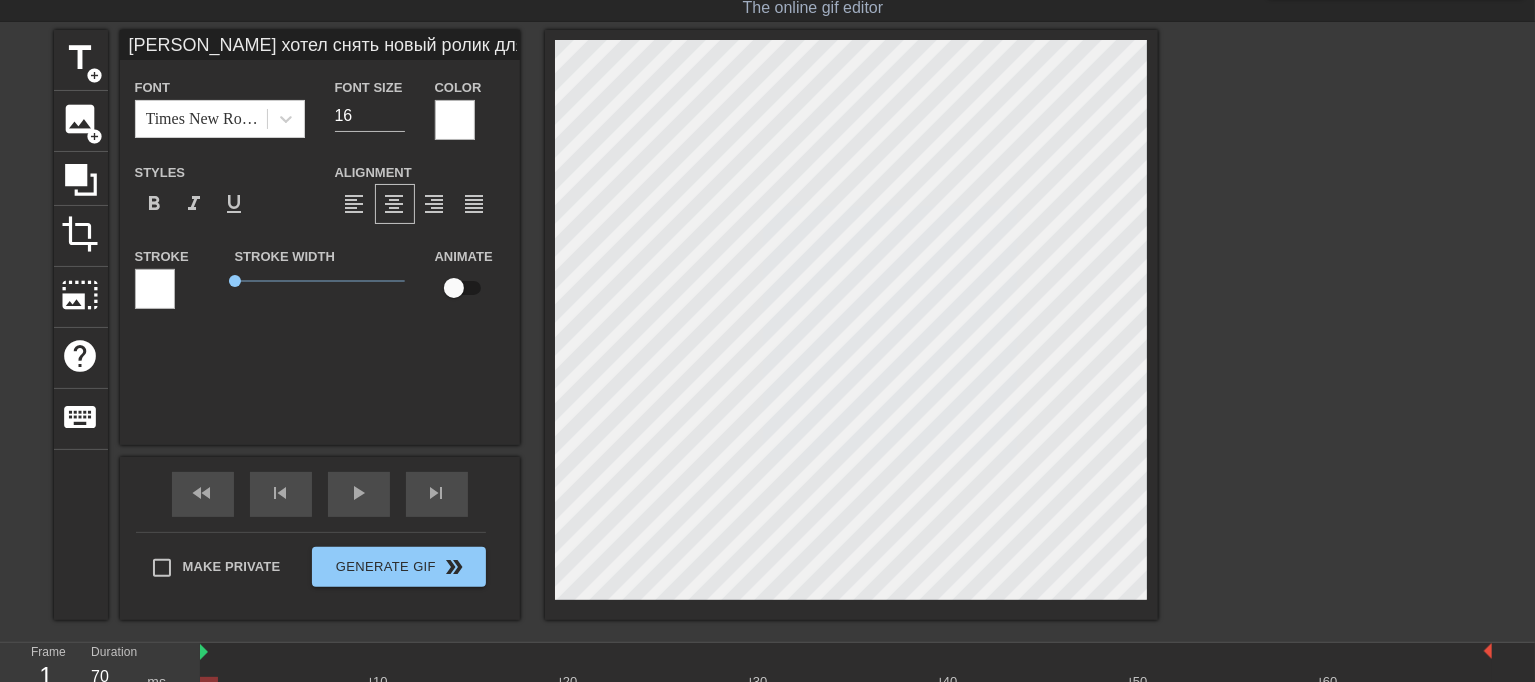 scroll, scrollTop: 4, scrollLeft: 3, axis: both 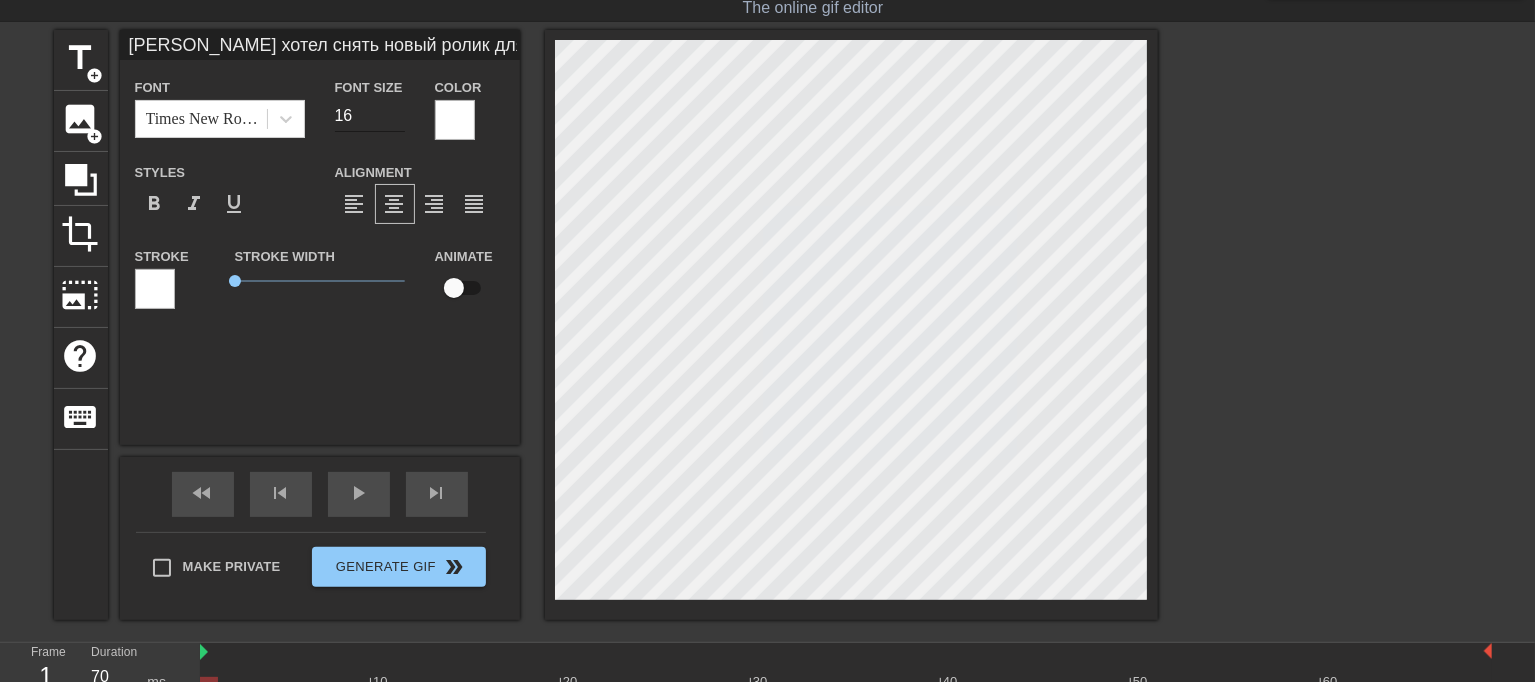 type on "[PERSON_NAME] хотел снять новый ролик для группы, но парня рядом не было.
А сроки поджимают. Своих подпсичиков расстраивать было нельзя.
Пришлось звать соседа на пол часа. Его жене сказала,
что нужно настроить роутер. Сосед оказался не против...
Теперь чаще будет выкладывать контент.
А за "починку роутера" пришлось заплатить" 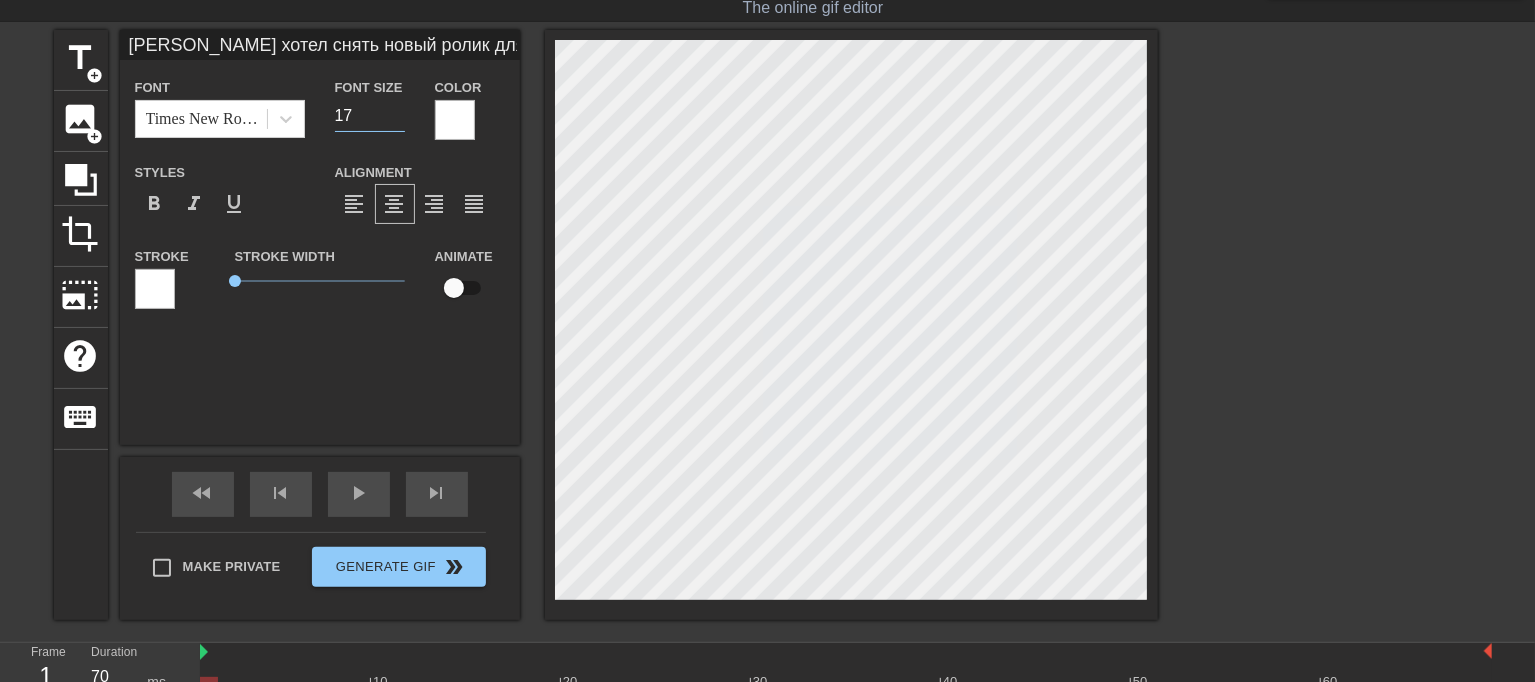 type on "17" 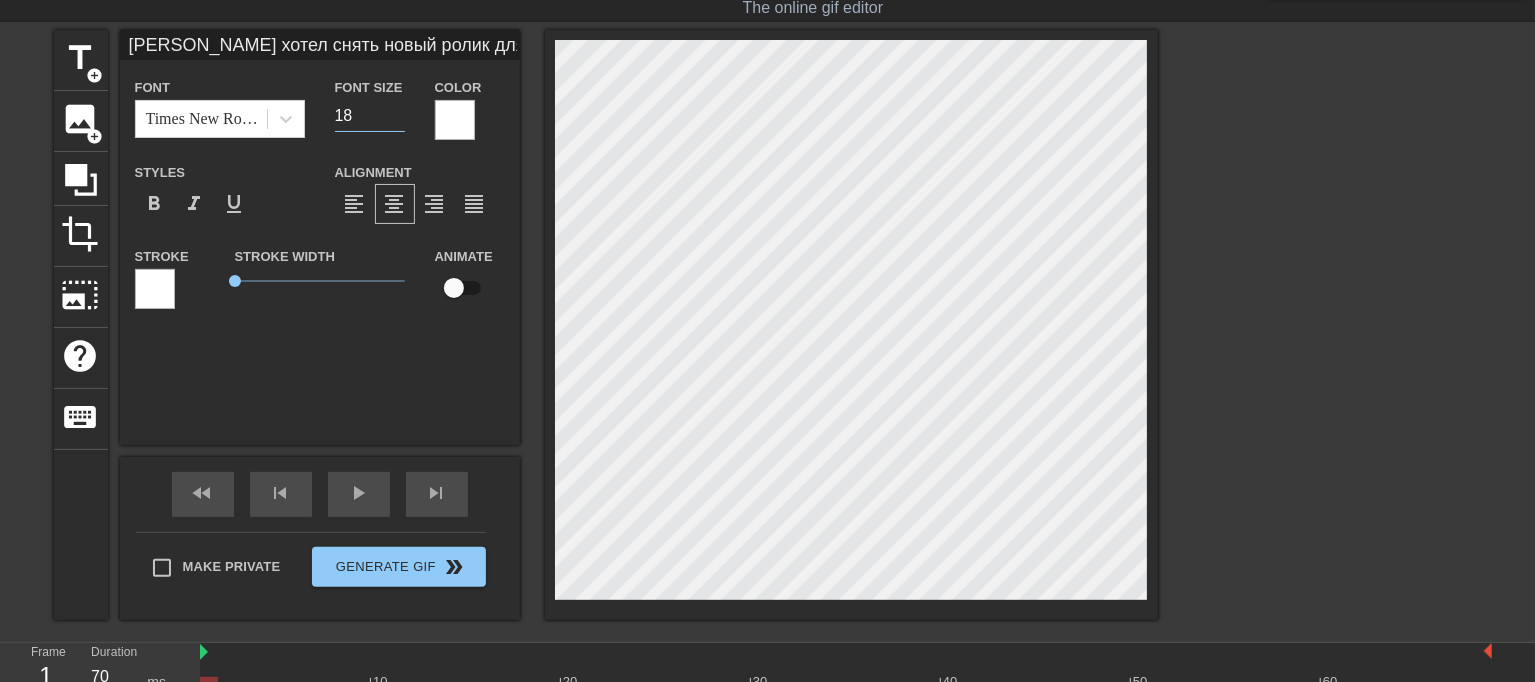 type on "18" 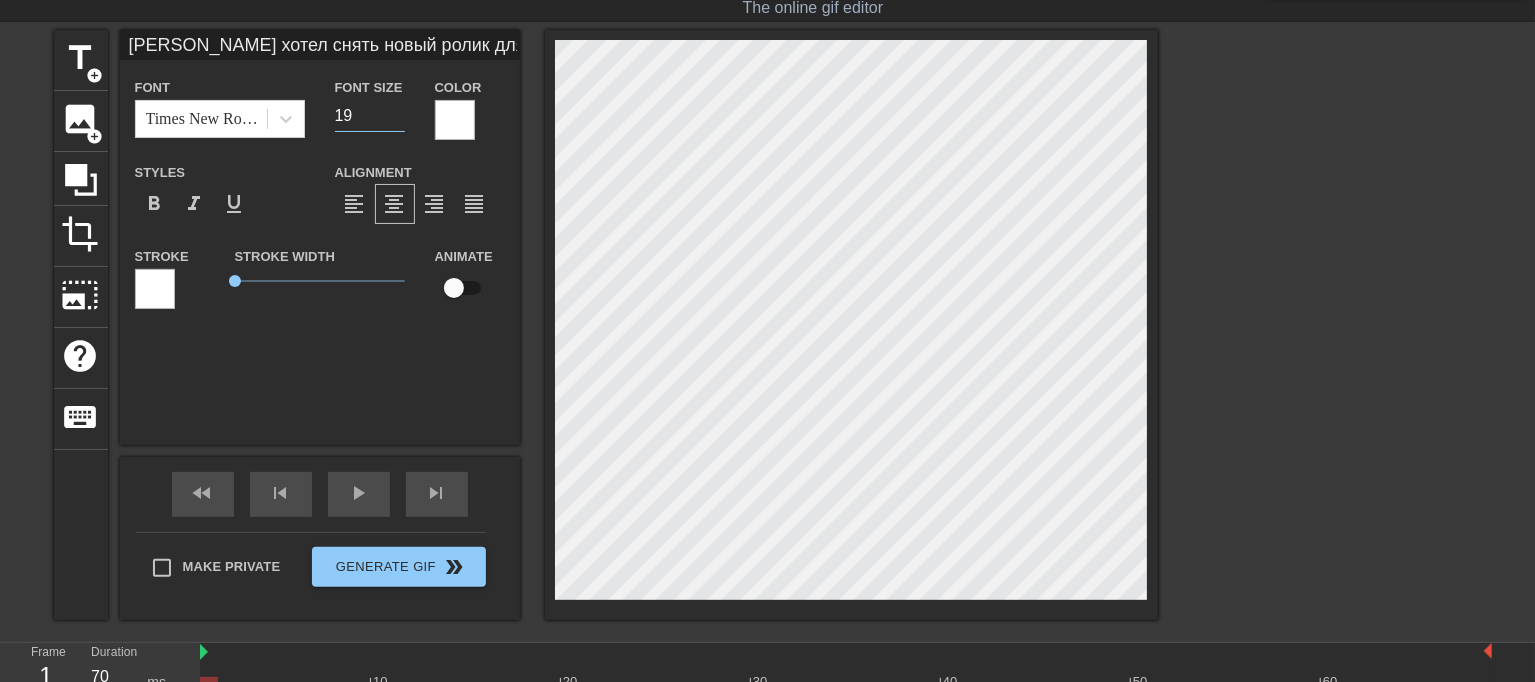 type on "19" 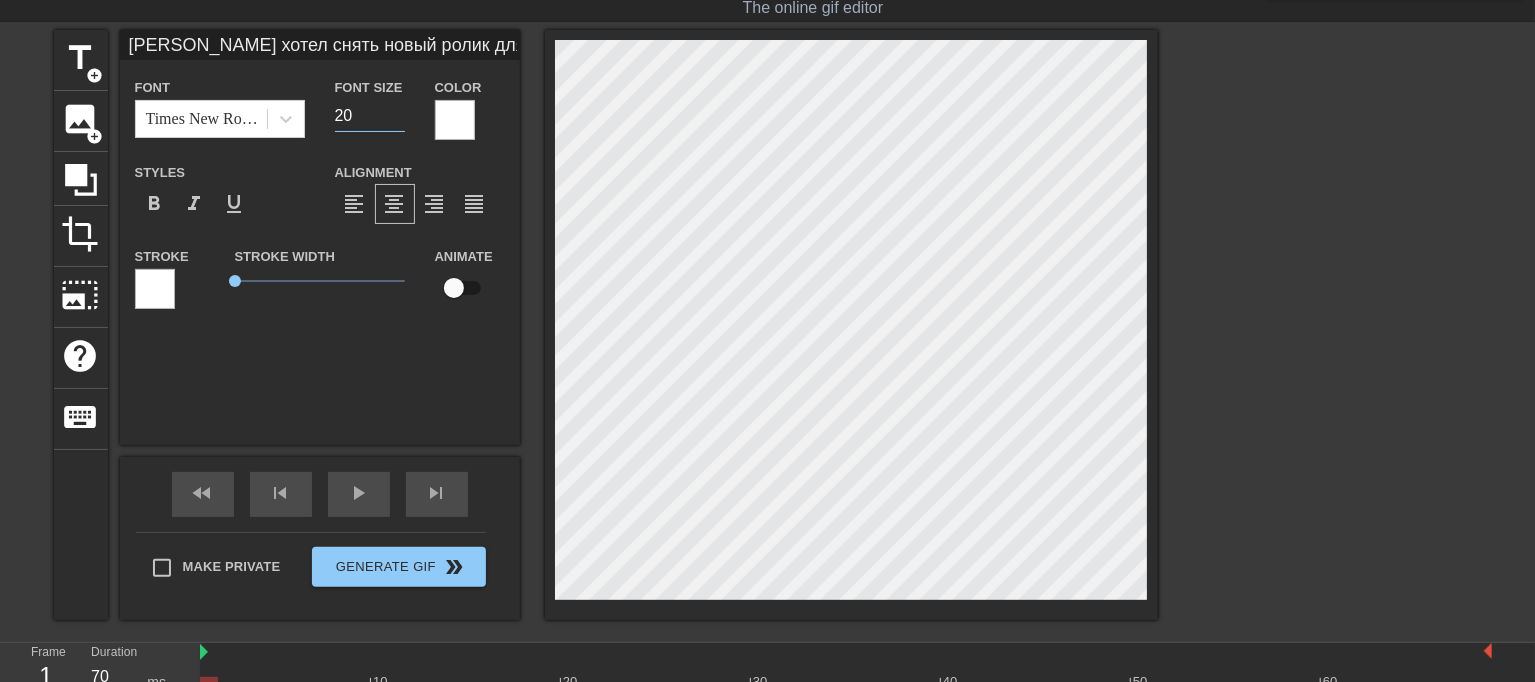 type on "20" 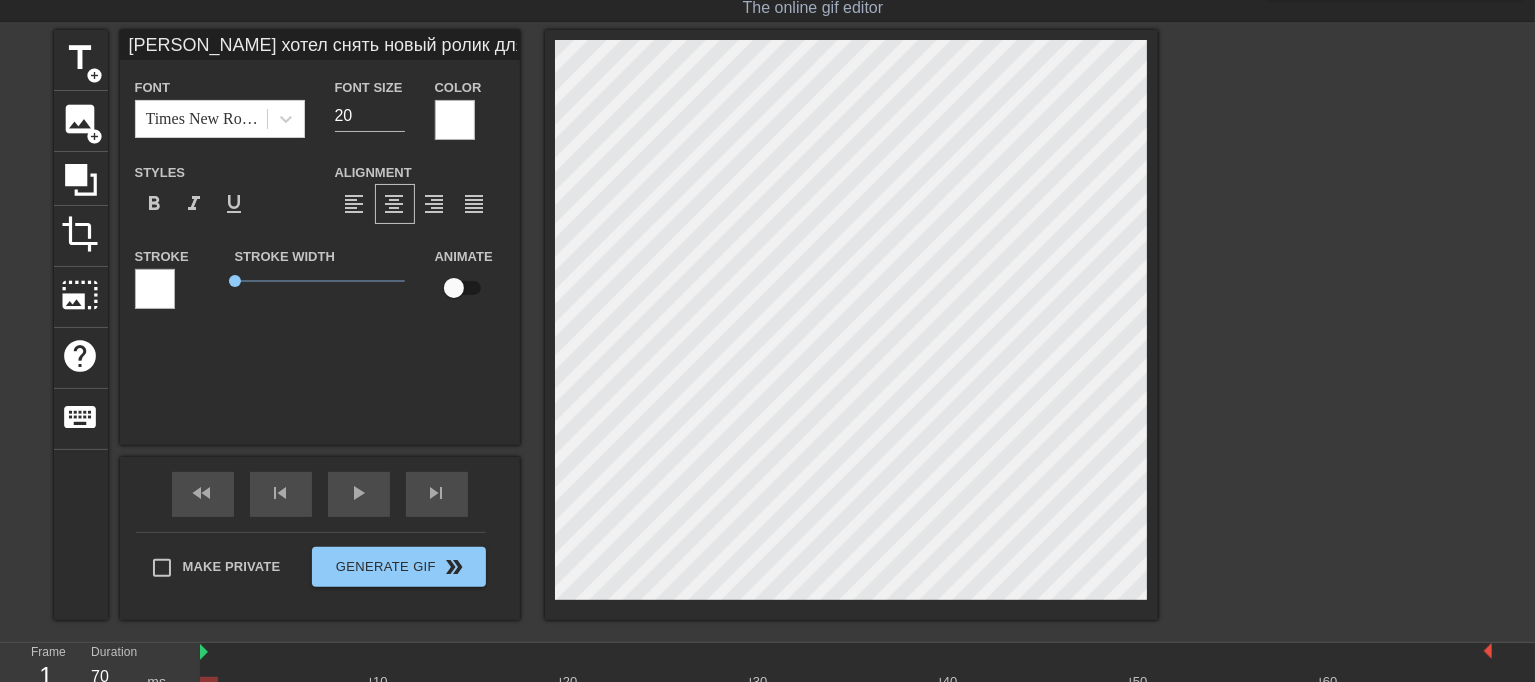 scroll, scrollTop: 8, scrollLeft: 8, axis: both 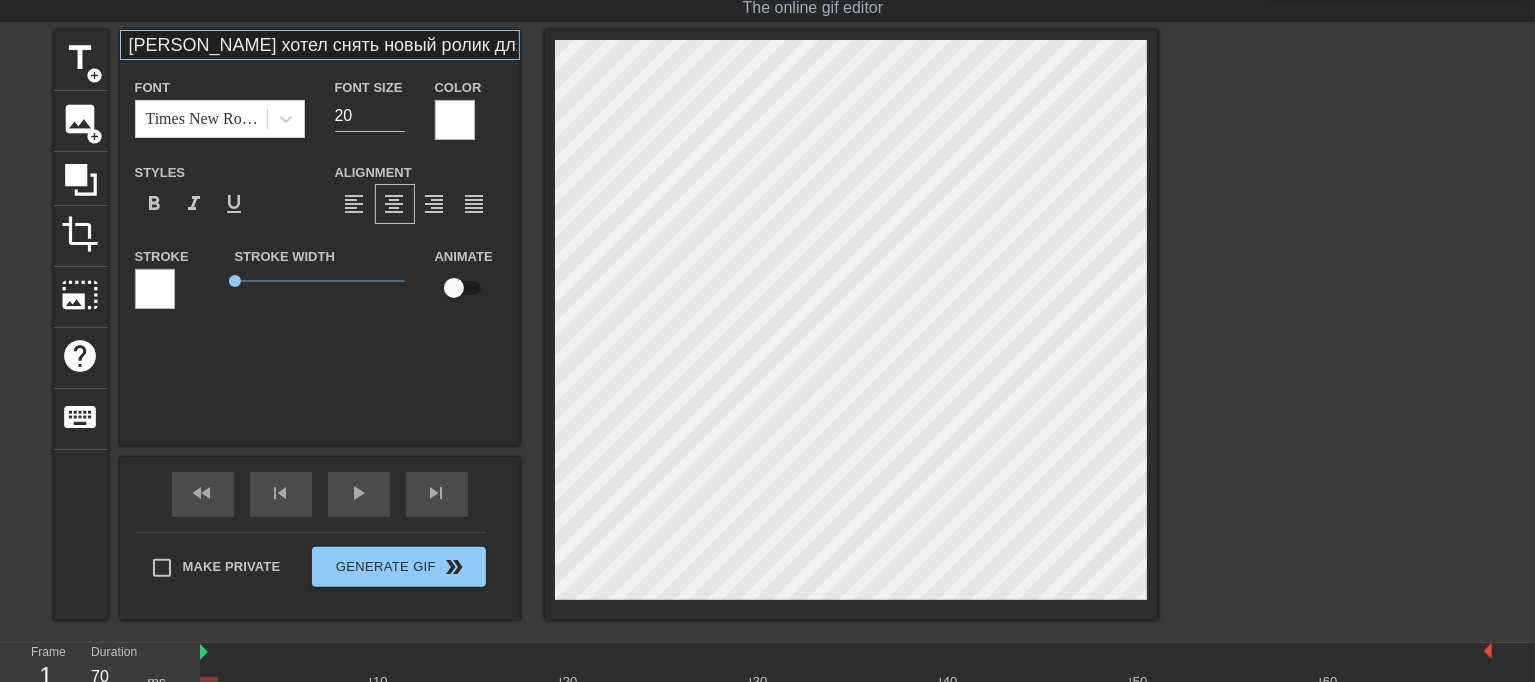 click on "title add_circle image add_circle crop photo_size_select_large help keyboard [PERSON_NAME] хотел снять новый ролик для группы, но парня рядом не было. А сроки поджимают. Своих подпсичиков расстраивать было нельзя. Пришлось звать соседа на пол часа. Его жене сказала, что нужно настроить роутер. Сосед оказался не против... Теперь чаще будет выкладывать контент. А за "починку роутера" пришлось заплатить Font Times New Roman Font Size 20 Color Styles format_bold format_italic format_underline Alignment format_align_left format_align_center format_align_right format_align_justify Stroke Stroke Width 0 Animate fast_rewind skip_previous play_arrow skip_next Make Private Generate Gif double_arrow" at bounding box center [606, 325] 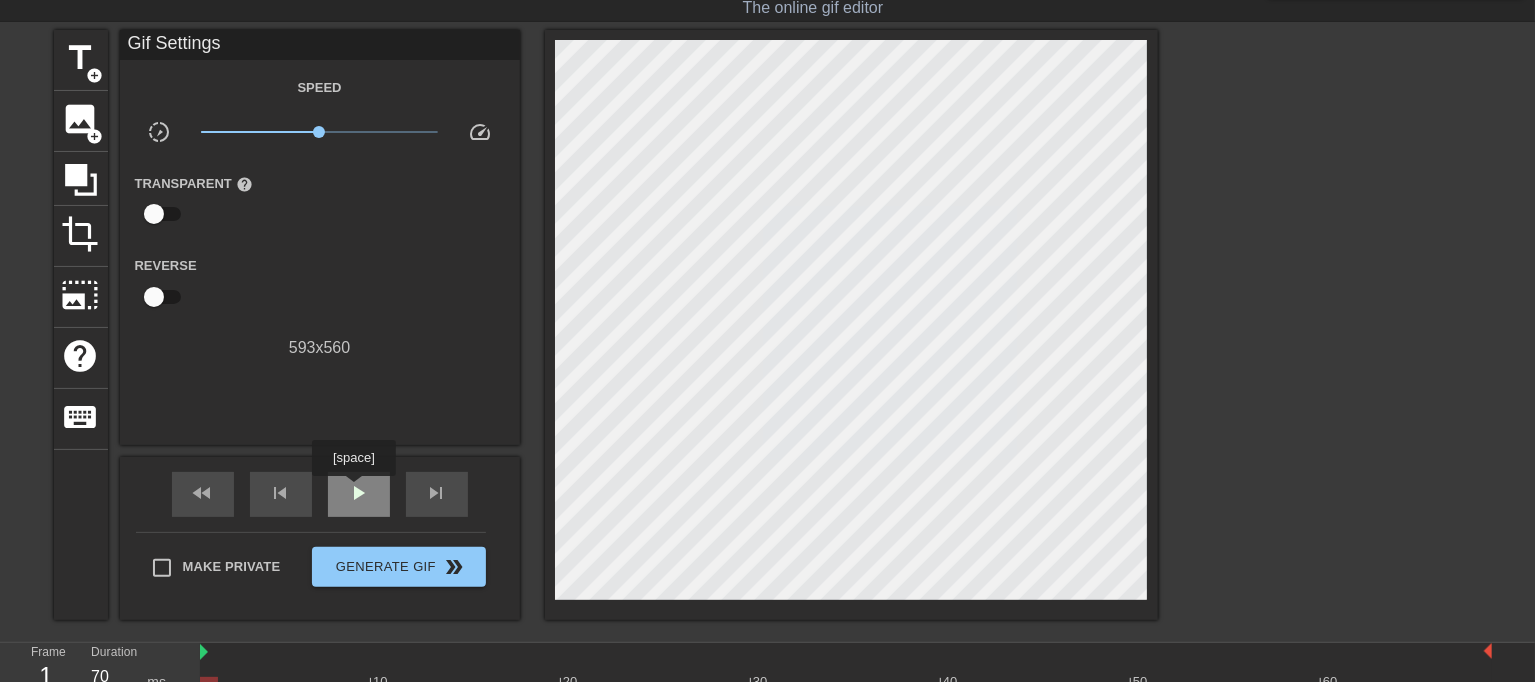 click on "play_arrow" at bounding box center (359, 493) 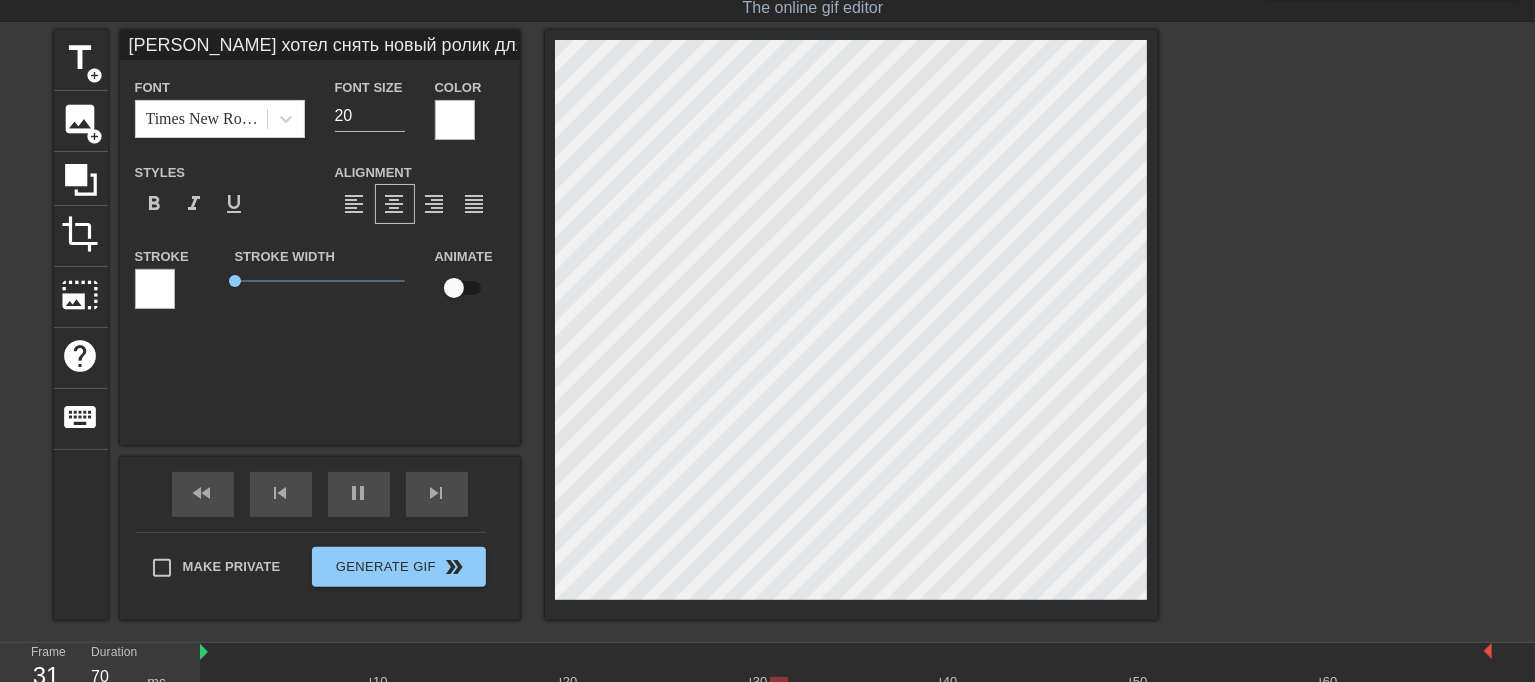 scroll, scrollTop: 3, scrollLeft: 2, axis: both 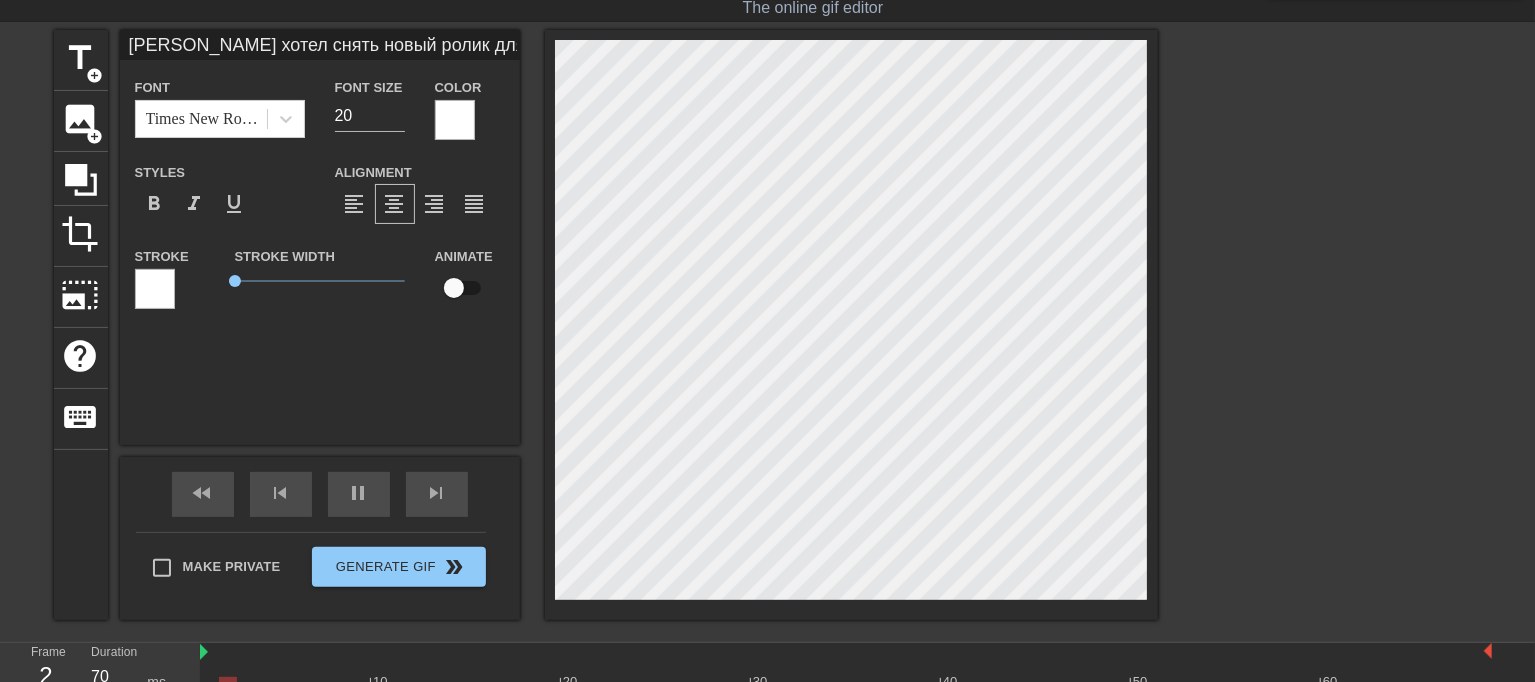 type on "[PERSON_NAME] хотел снять новый ролик для группы, но парня рядом не было. А сроки поджимают. Своих подпсичиков расстраивать было нельзя. Пришлось звать соседа на пол часа. Его жене сказала, что нужно настроить роутер. Сосед оказался не против... Теперь чаще будет выкладывать контент. А за "пр" пришлось заплатить" 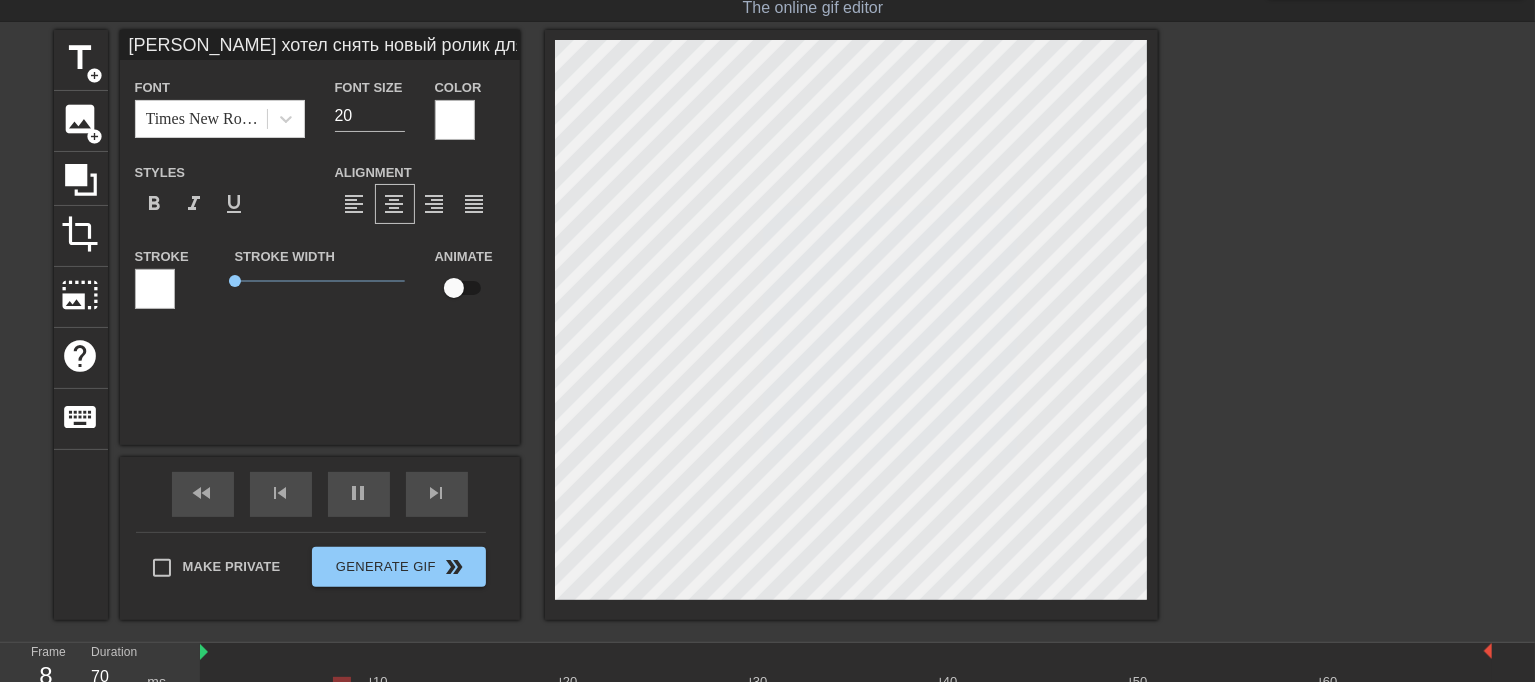 type on "[PERSON_NAME] хотел снять новый ролик для группы, но парня рядом не было. А сроки поджимают. Своих подпсичиков расстраивать было нельзя. Пришлось звать соседа на пол часа. Его жене сказала, что нужно настроить роутер. Сосед оказался не против... Теперь чаще будет выкладывать контент. А за "проч" пришлось заплатить" 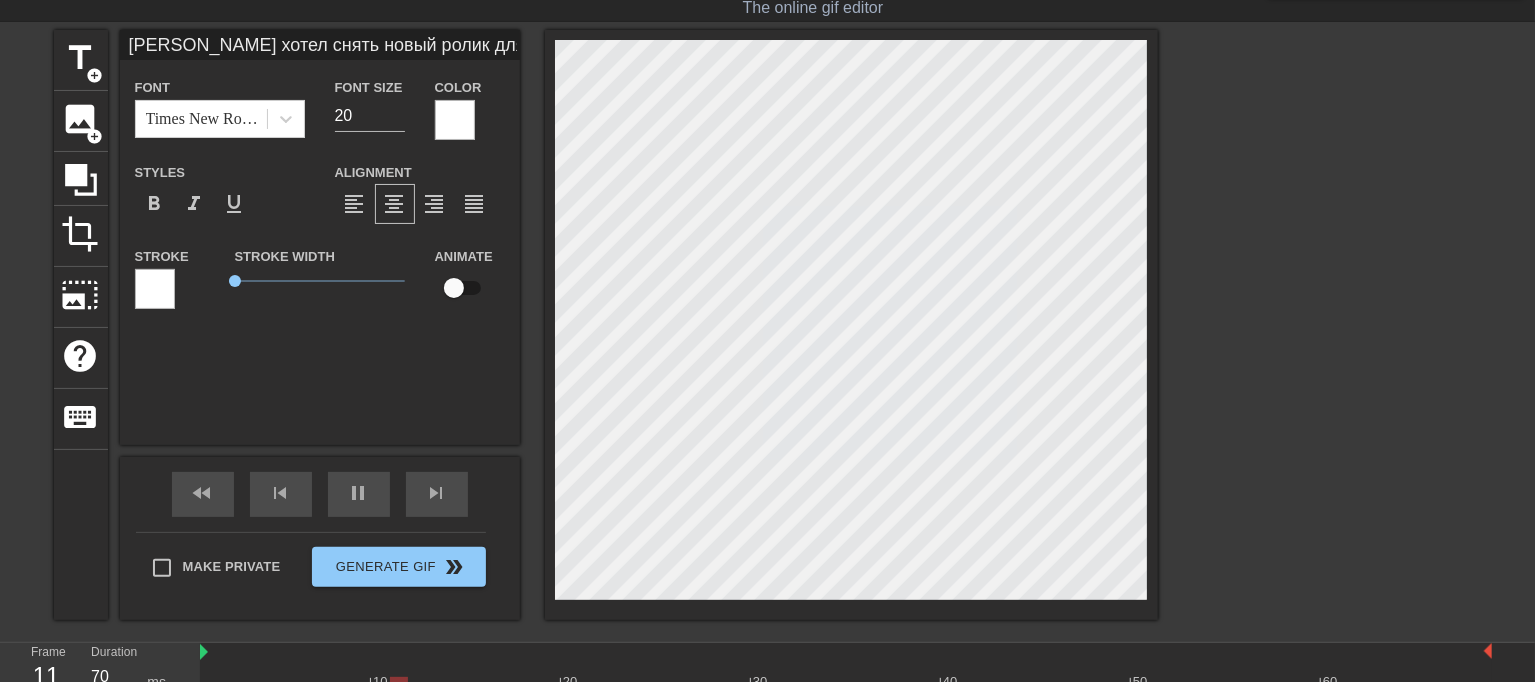 type on "[PERSON_NAME] хотел снять новый ролик для группы, но парня рядом не было. А сроки поджимают. Своих подпсичиков расстраивать было нельзя. Пришлось звать соседа на пол часа. Его жене сказала, что нужно настроить роутер. Сосед оказался не против... Теперь чаще будет выкладывать контент. А за "прочи" пришлось заплатить" 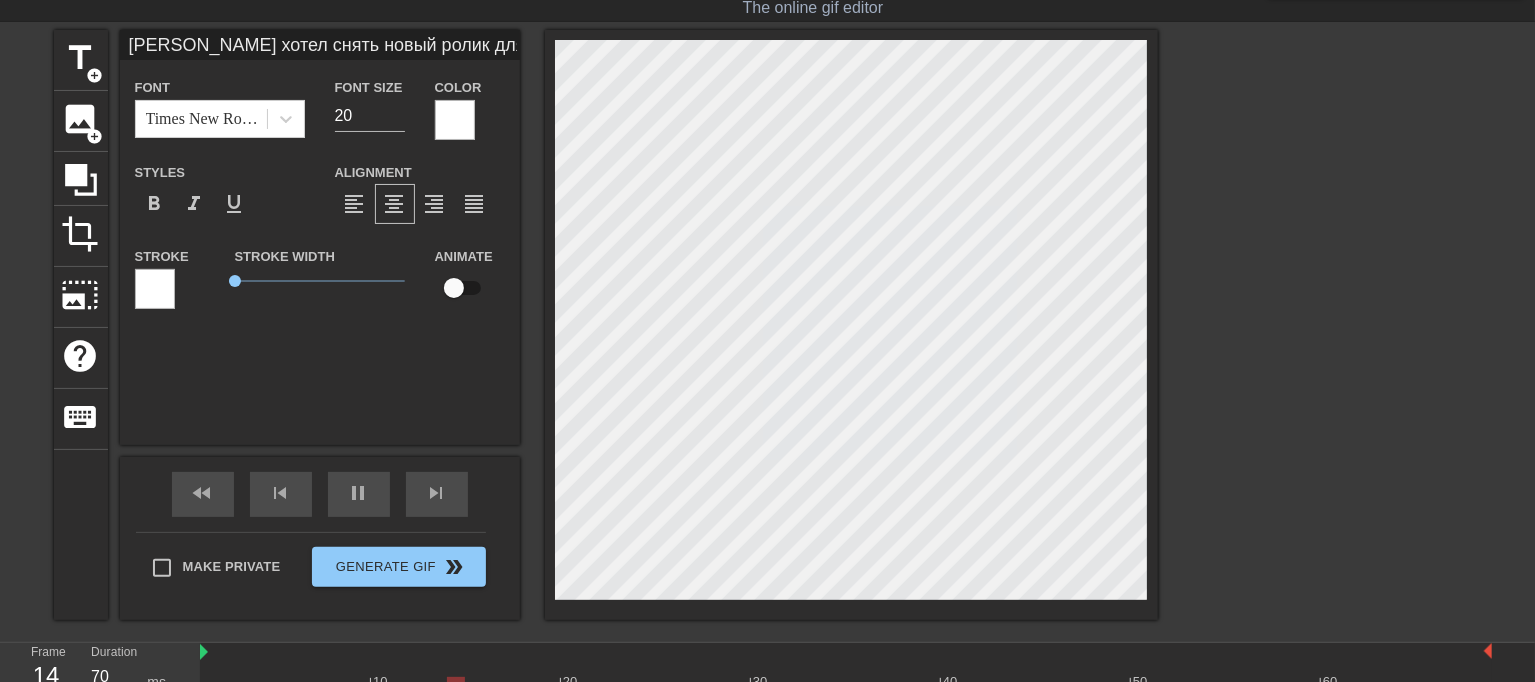 type on "[PERSON_NAME] хотел снять новый ролик для группы, но парня рядом не было. А сроки поджимают. Своих подпсичиков расстраивать было нельзя. Пришлось звать соседа на пол часа. Его жене сказала, что нужно настроить роутер. Сосед оказался не против... Теперь чаще будет выкладывать контент. А за "прочис" пришлось заплатить" 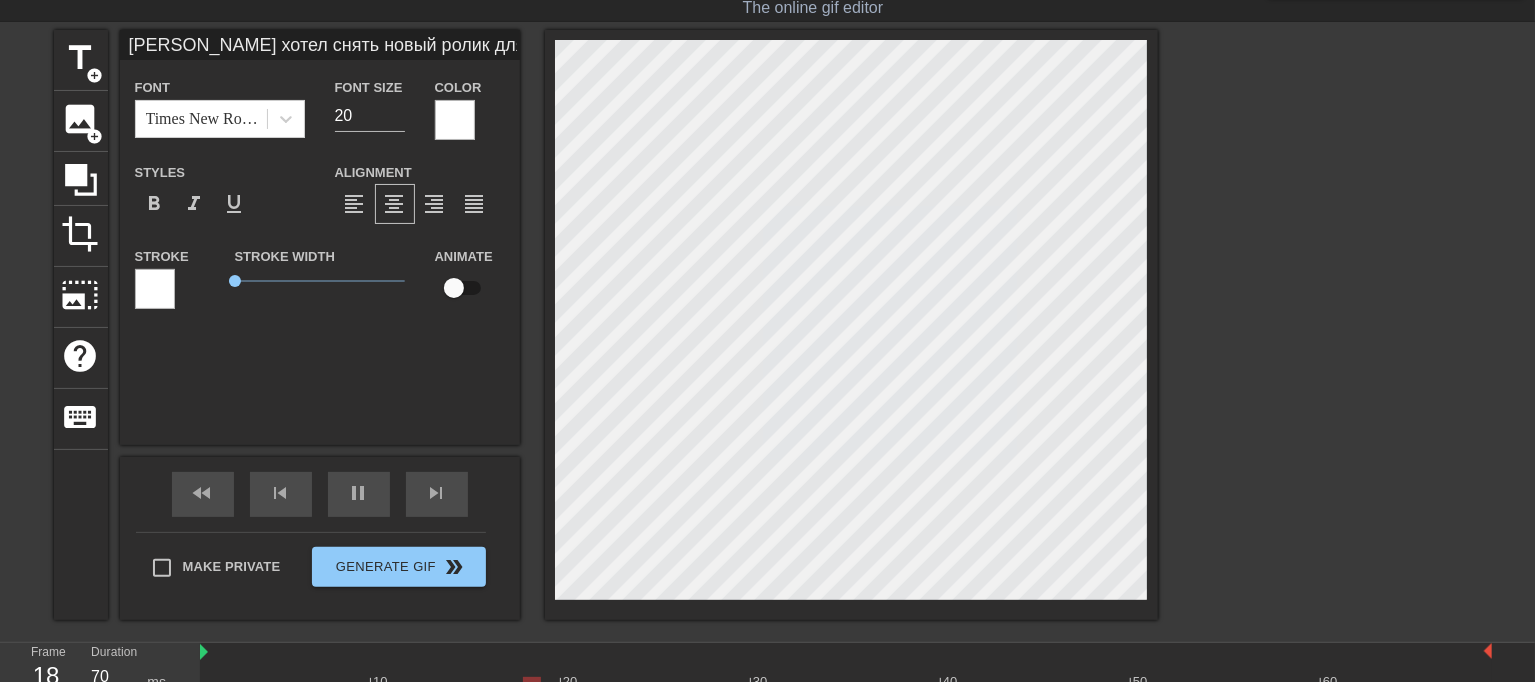 scroll, scrollTop: 9, scrollLeft: 7, axis: both 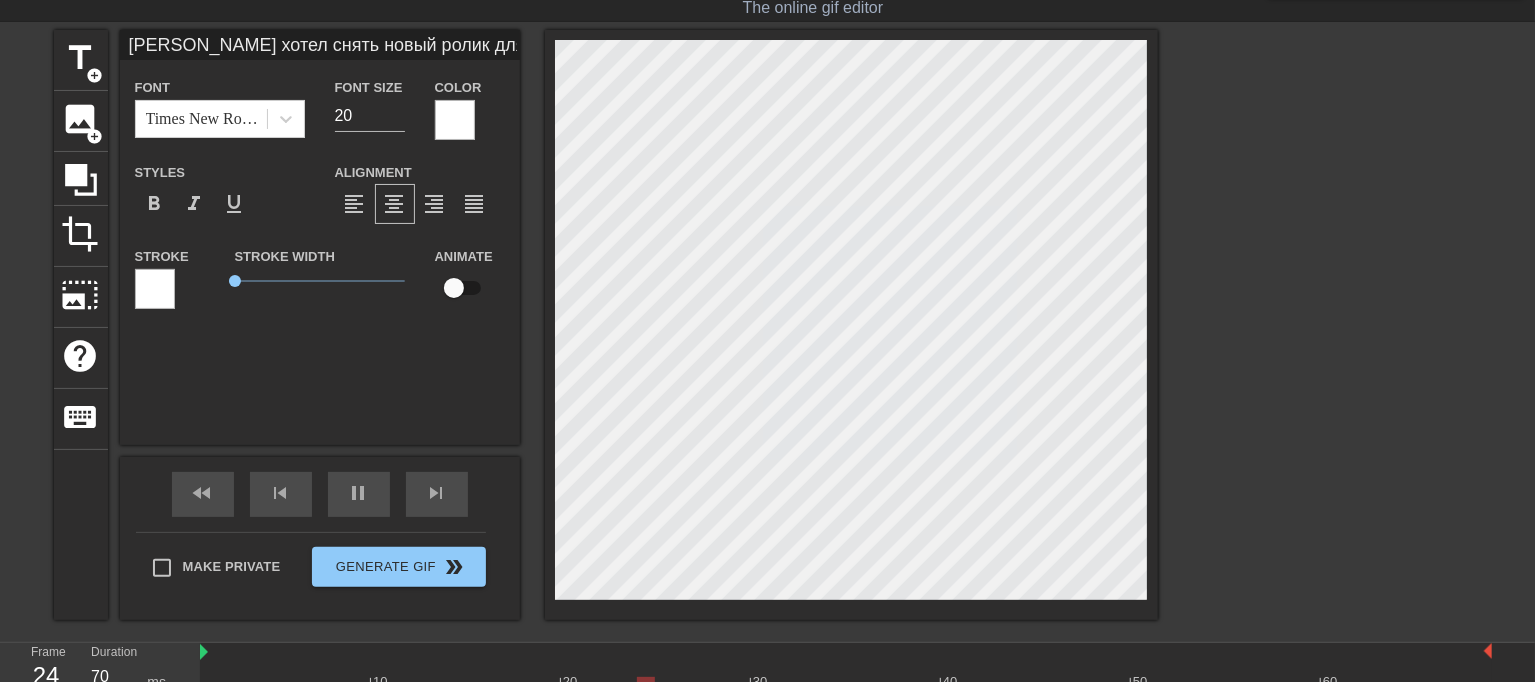 type on "[PERSON_NAME] хотел снять новый ролик для группы, но парня рядом не было. А сроки поджимают. Своих подпсичиков расстраивать было нельзя. Пришлось звать соседа на пол часа. Его жене сказала, что нужно настроить роутер. Сосед оказался не против... Теперь чаще будет выкладывать контент. А за "прочист" пришлось заплатить" 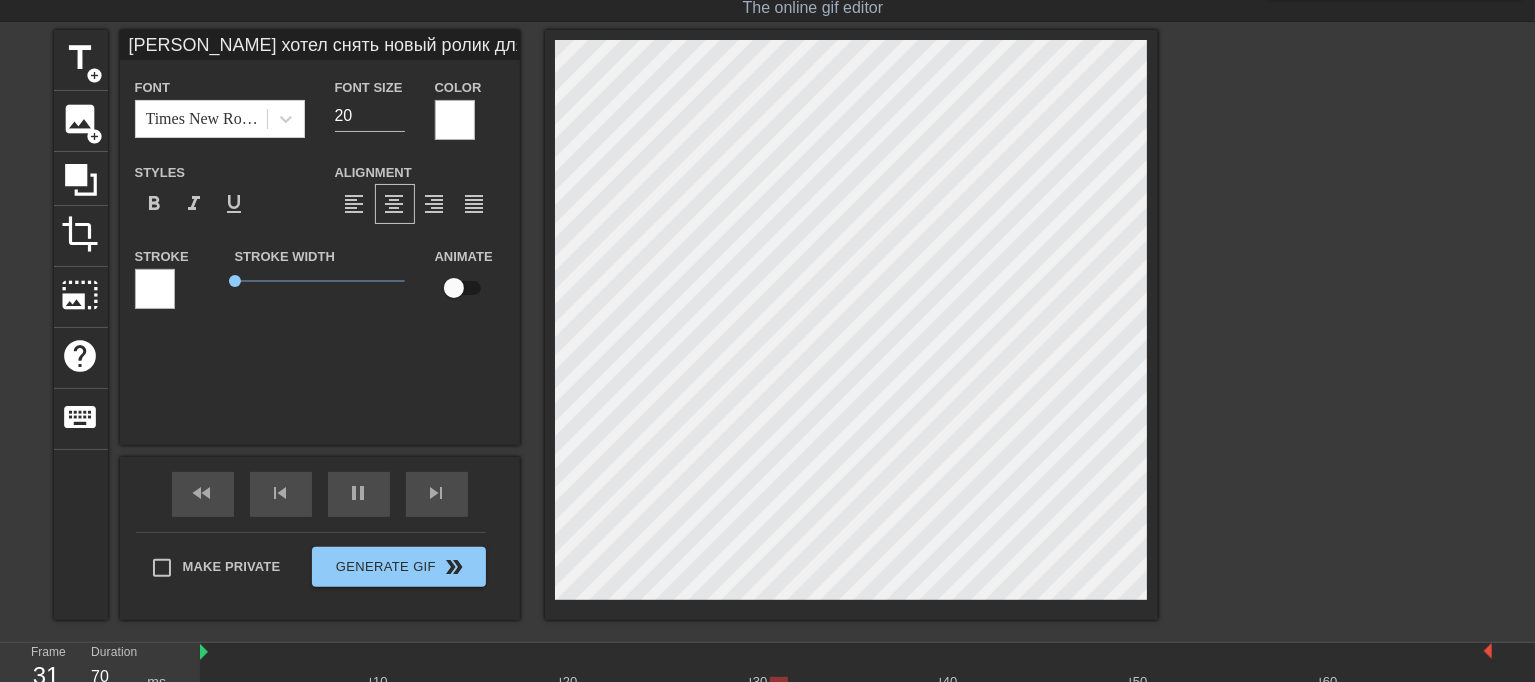type on "[PERSON_NAME] хотел снять новый ролик для группы, но парня рядом не было. А сроки поджимают. Своих подпсичиков расстраивать было нельзя. Пришлось звать соседа на пол часа. Его жене сказала, что нужно настроить роутер. Сосед оказался не против... Теперь чаще будет выкладывать контент. А за "прочистк" пришлось заплатить" 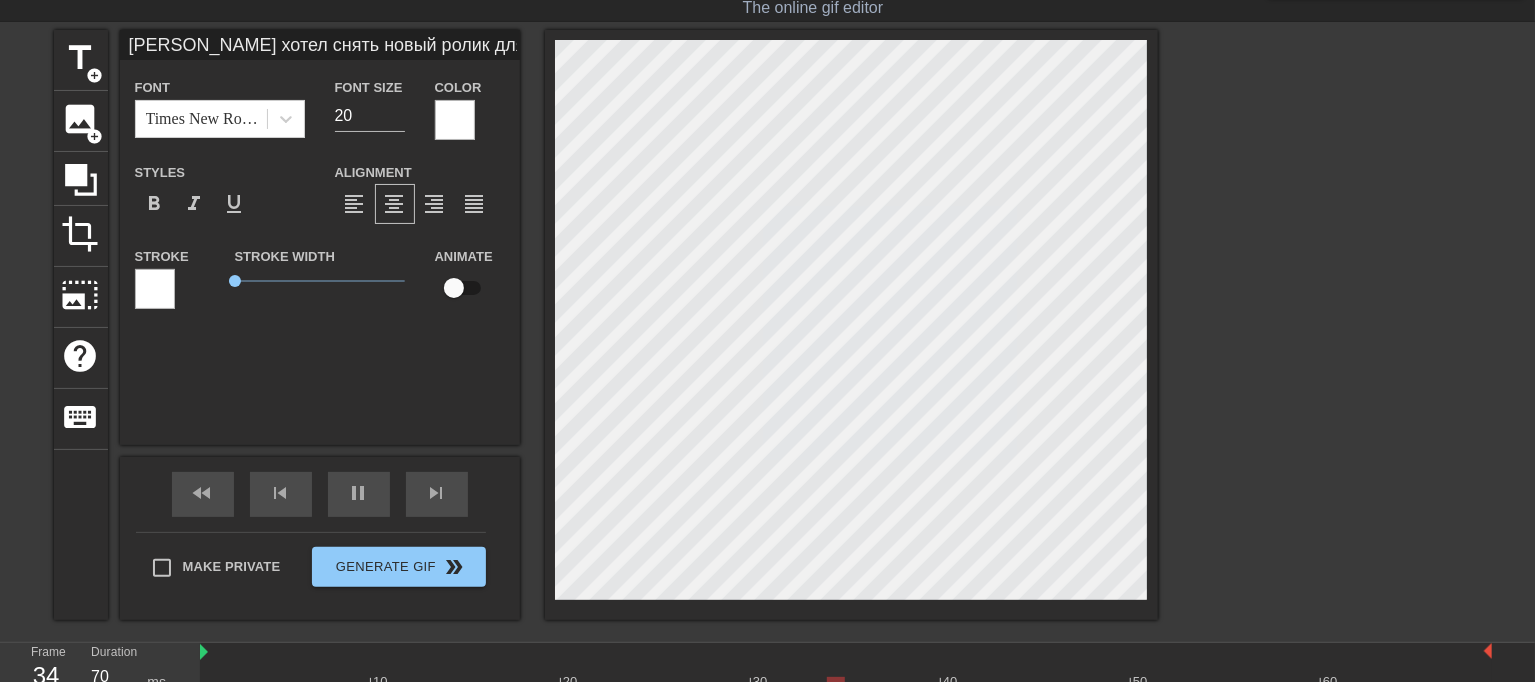 type on "[PERSON_NAME] хотел снять новый ролик для группы, но парня рядом не было. А сроки поджимают. Своих подпсичиков расстраивать было нельзя. Пришлось звать соседа на пол часа. Его жене сказала, что нужно настроить роутер. Сосед оказался не против... Теперь чаще будет выкладывать контент. А за "прочистку" пришлось заплатить" 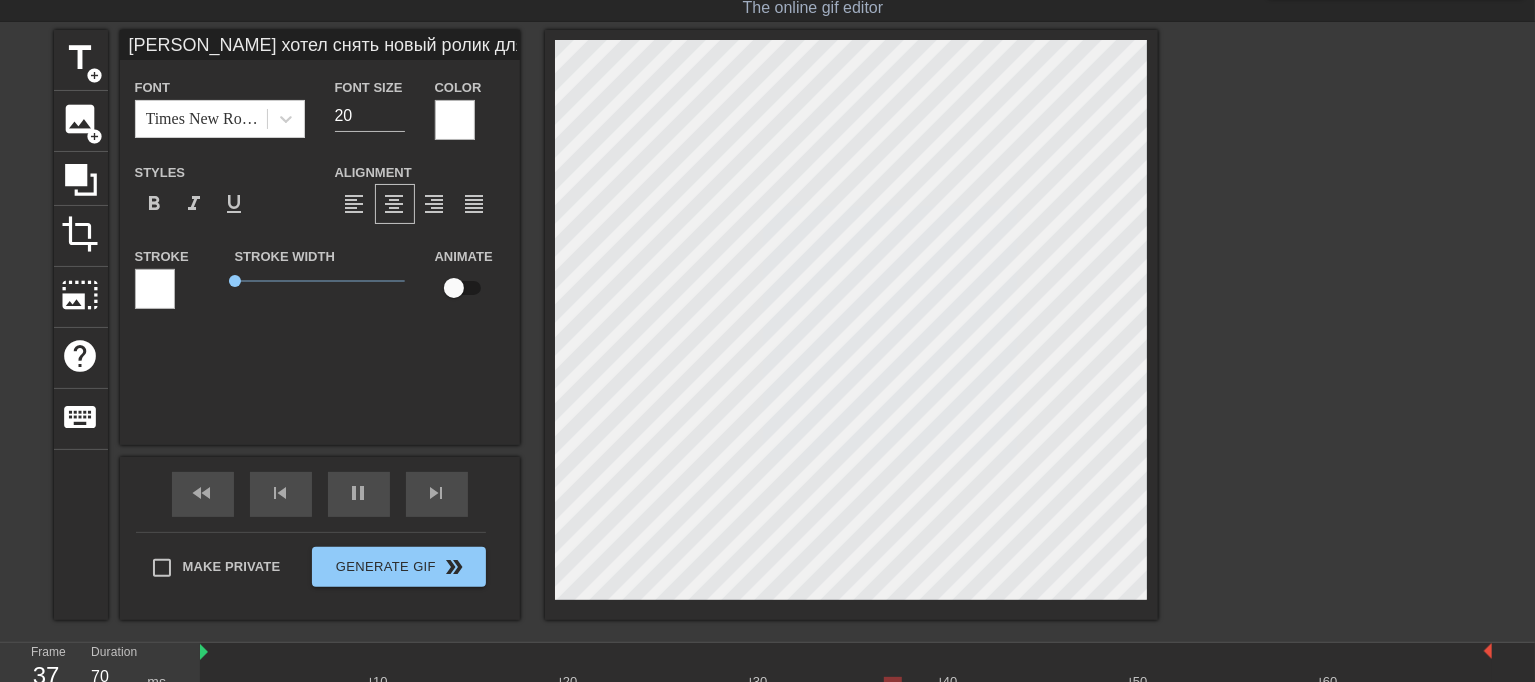 type on "[PERSON_NAME] хотел снять новый ролик для группы, но парня рядом не было. А сроки поджимают. Своих подпсичиков расстраивать было нельзя. Пришлось звать соседа на пол часа. Его жене сказала, что нужно настроить роутер. Сосед оказался не против... Теперь чаще будет выкладывать контент. А за "прочистку " пришлось заплатить" 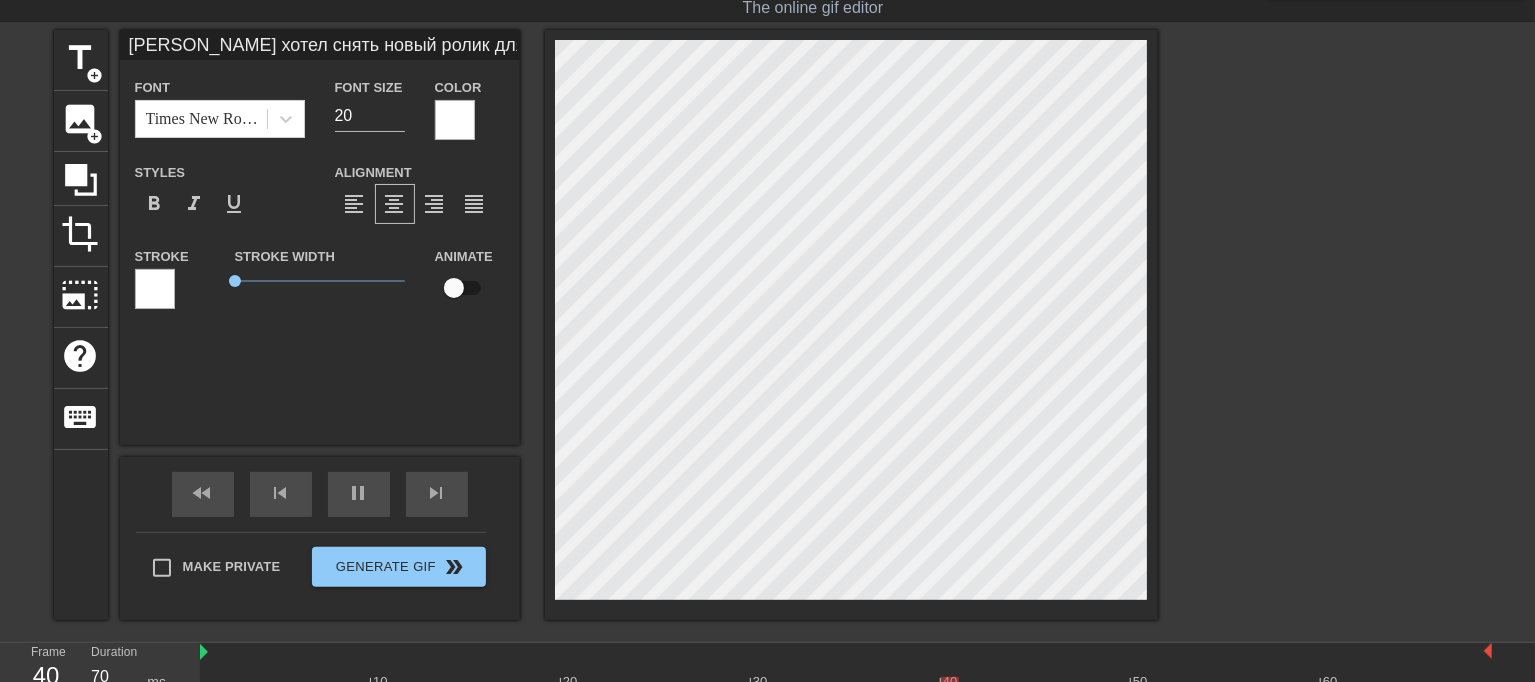 type on "[PERSON_NAME] хотел снять новый ролик для группы, но парня рядом не было. А сроки поджимают. Своих подпсичиков расстраивать было нельзя. Пришлось звать соседа на пол часа. Его жене сказала, что нужно настроить роутер. Сосед оказался не против... Теперь чаще будет выкладывать контент. А за "прочистку тр" пришлось заплатить" 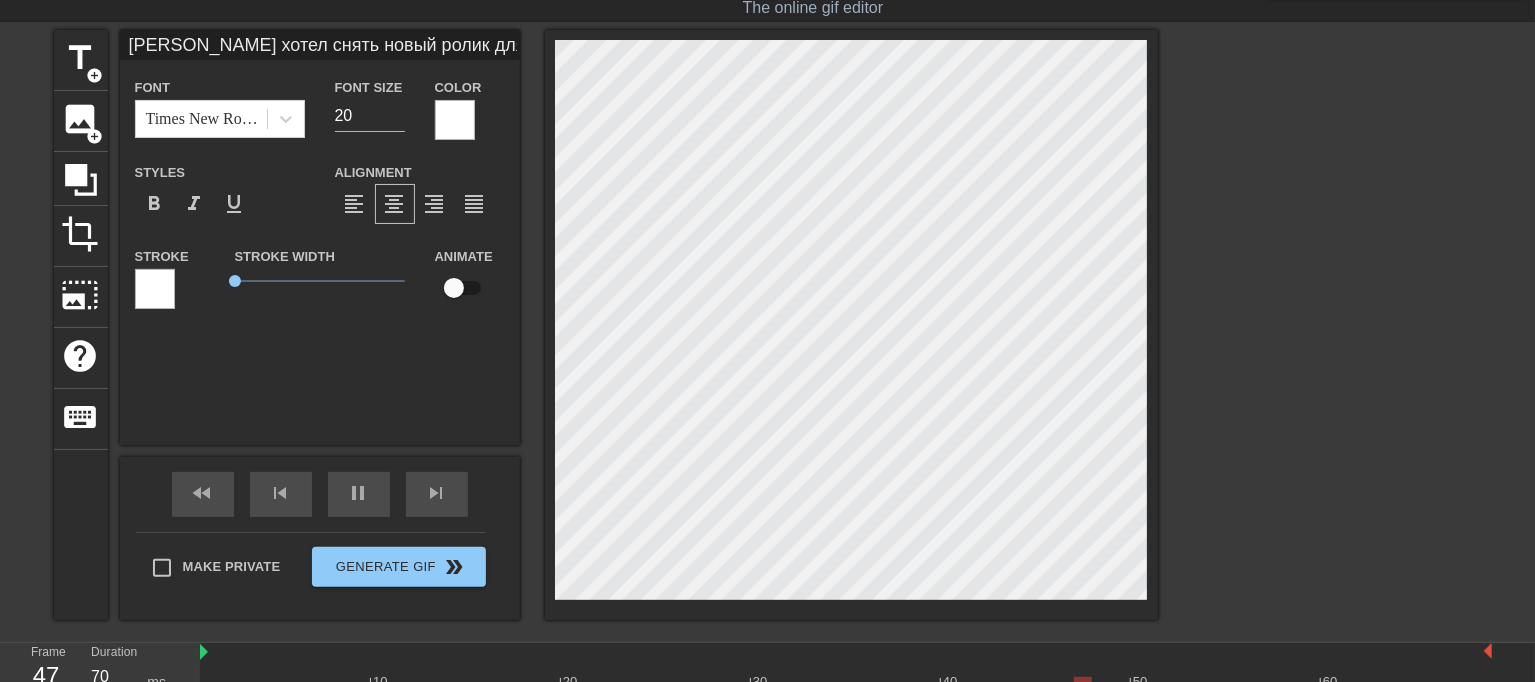 type on "[PERSON_NAME] хотел снять новый ролик для группы, но парня рядом не было. А сроки поджимают. Своих подпсичиков расстраивать было нельзя. Пришлось звать соседа на пол часа. Его жене сказала, что нужно настроить роутер. Сосед оказался не против... Теперь чаще будет выкладывать контент. А за "прочистку тру" пришлось заплатить" 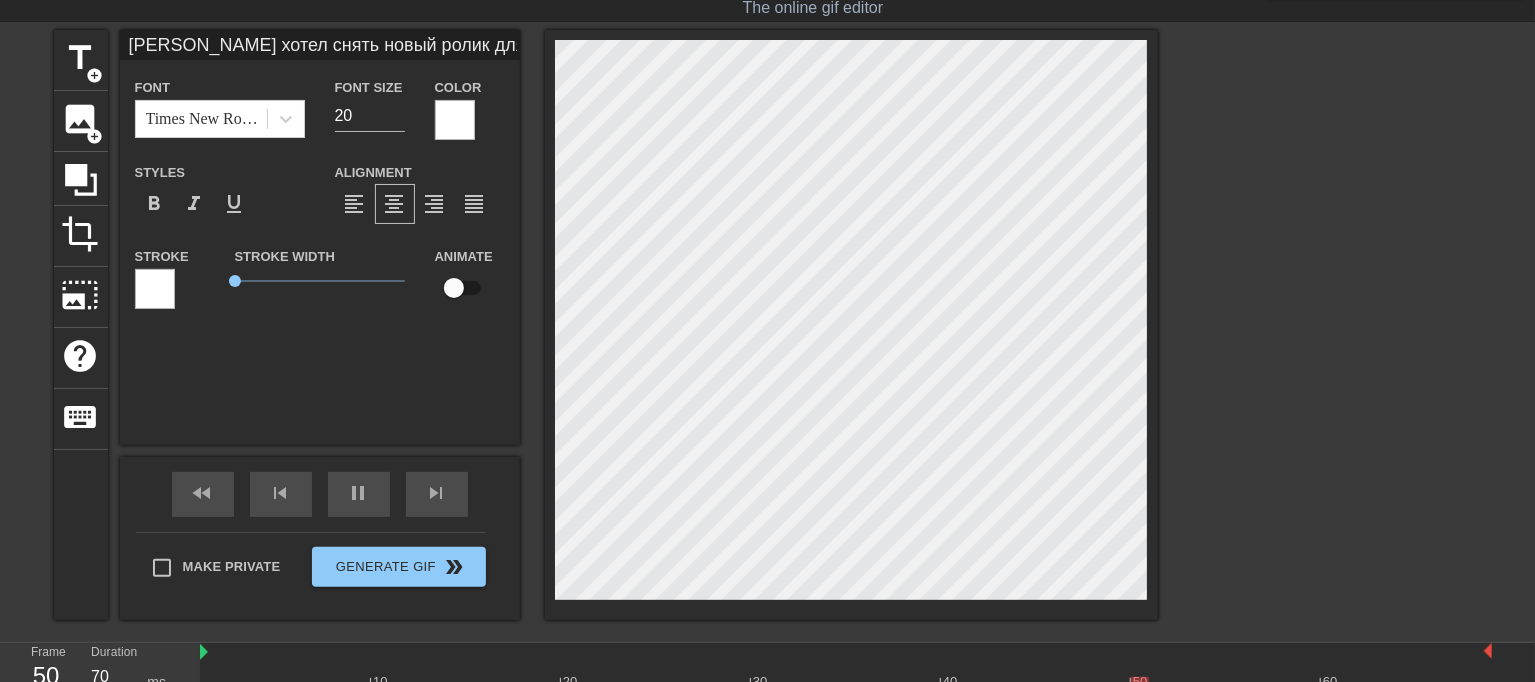 type on "[PERSON_NAME] хотел снять новый ролик для группы, но парня рядом не было. А сроки поджимают. Своих подпсичиков расстраивать было нельзя. Пришлось звать соседа на пол часа. Его жене сказала, что нужно настроить роутер. Сосед оказался не против... Теперь чаще будет выкладывать контент. А за "прочистку труб" пришлось заплатить" 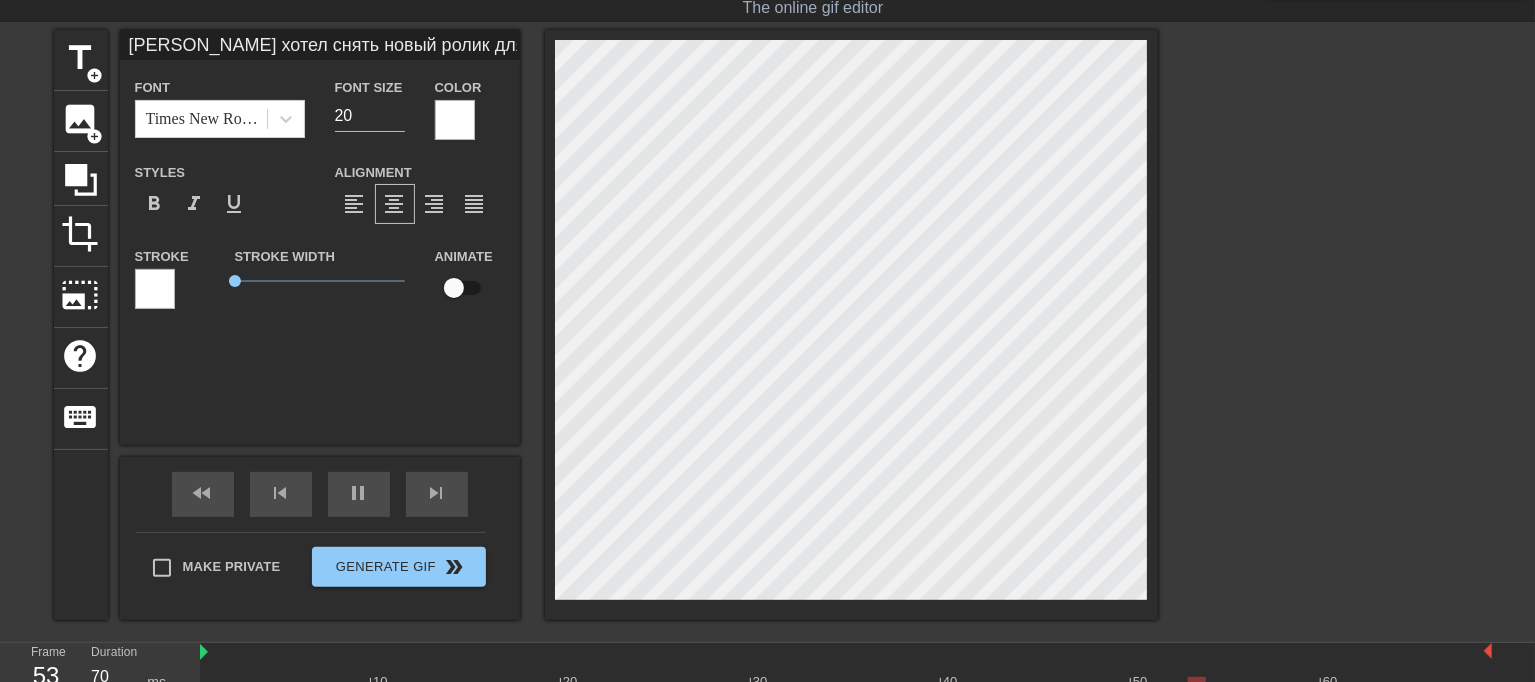 scroll, scrollTop: 9, scrollLeft: 10, axis: both 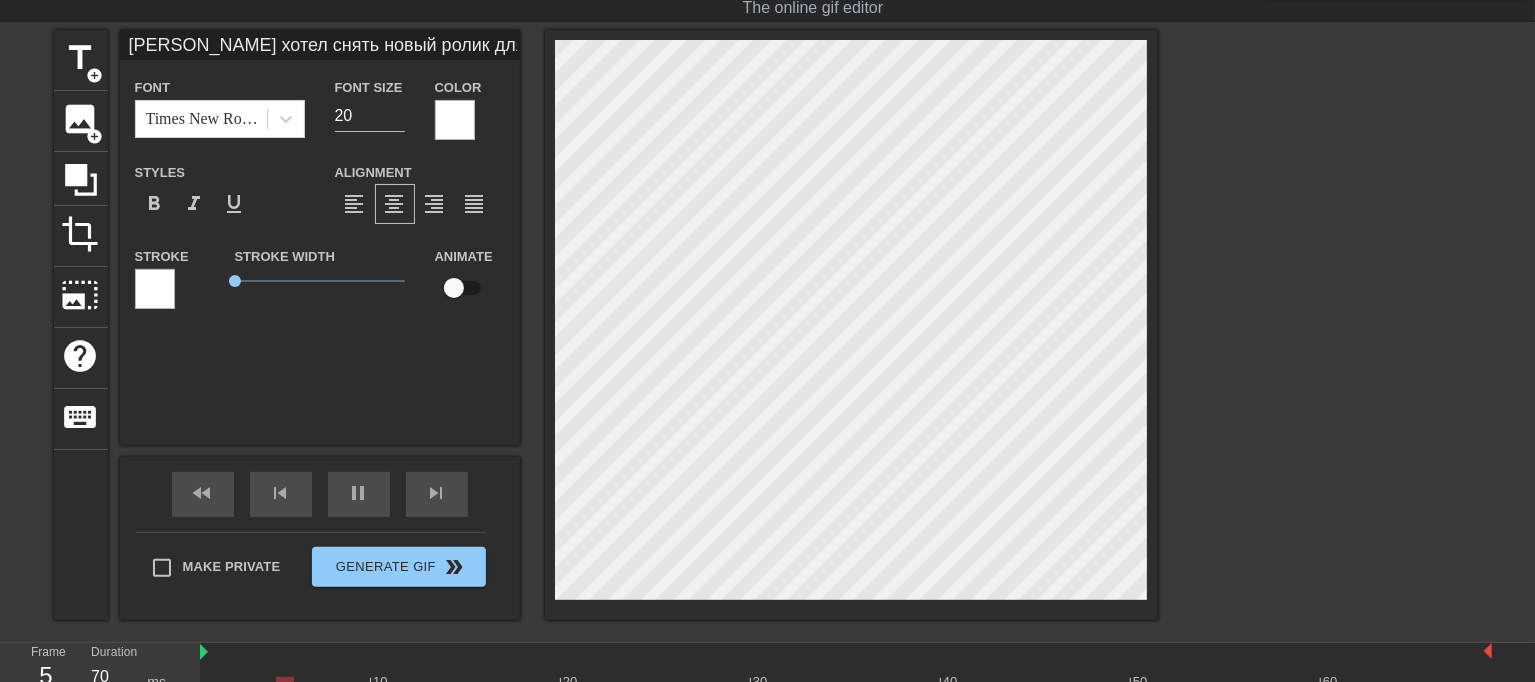 type on "[PERSON_NAME] хотел снять новый ролик для группы, но парня рядом не было.
А сроки поджимают. Своих подпсичиков расстраивать было нельзя.
Пришлось звать соседа на пол часа. Его жене сказала,
что нужно настроить роутер. Сосед оказался не против...
Теперь чаще будет выкладывать контент.
А за "прочистку труб" пришлось заплатить" 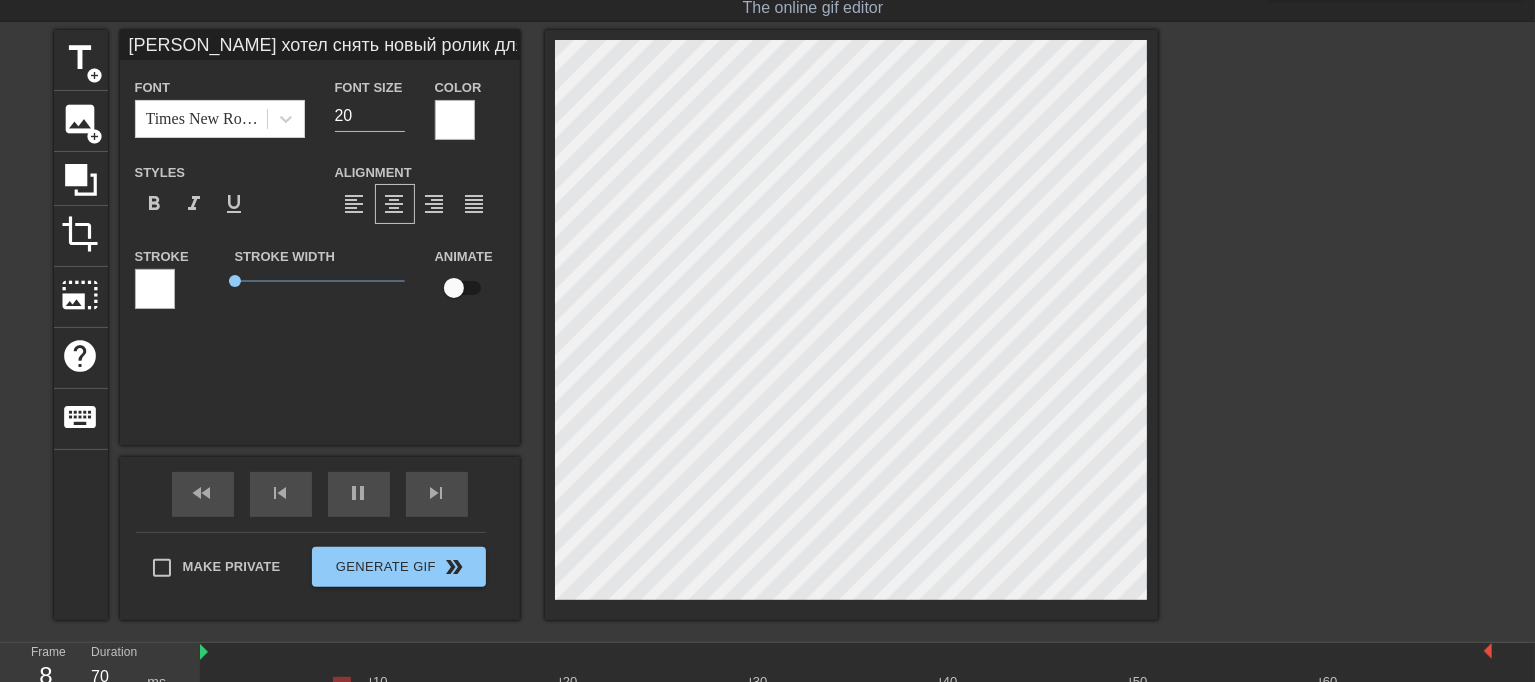 scroll, scrollTop: 7, scrollLeft: 21, axis: both 